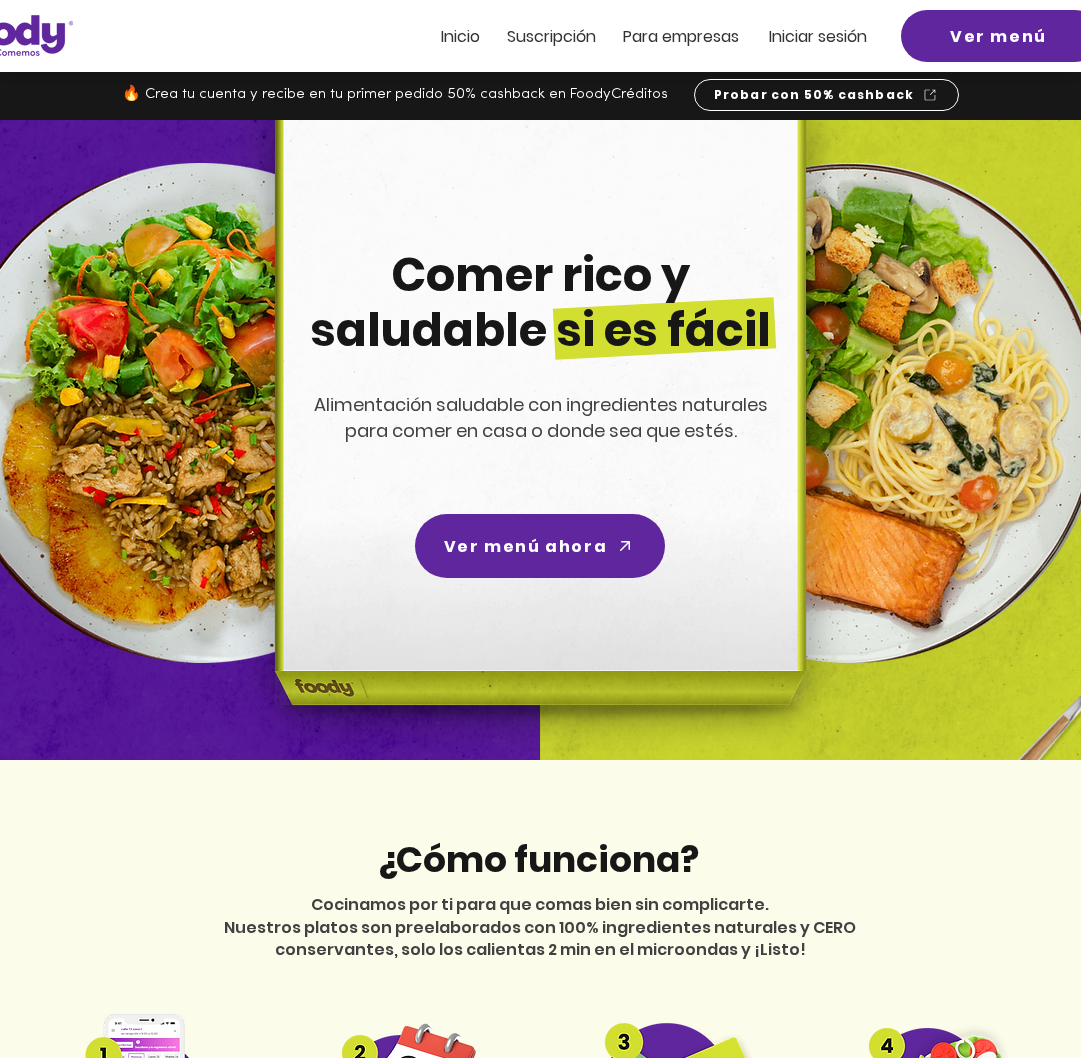 click on "Iniciar sesión" at bounding box center [818, 36] 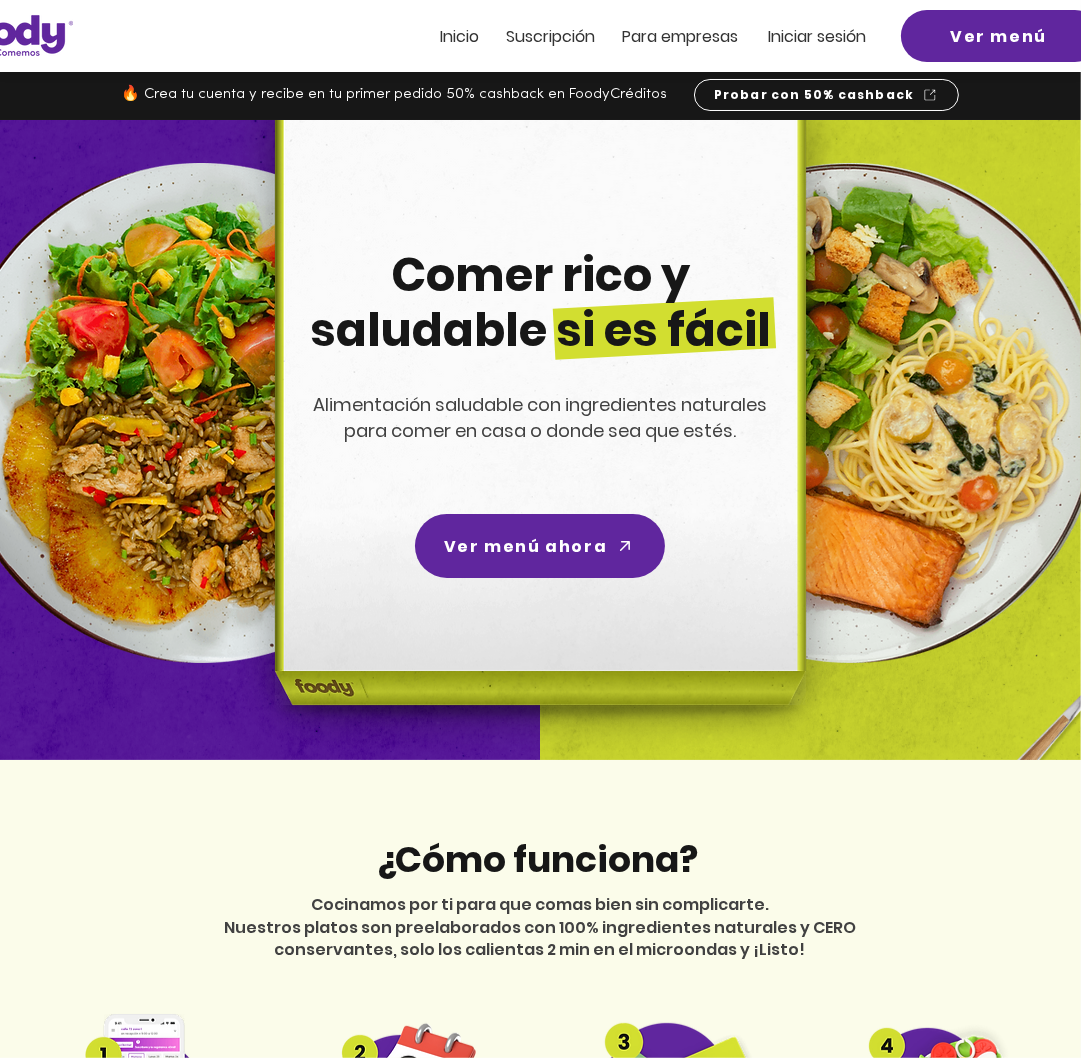 scroll, scrollTop: 0, scrollLeft: 0, axis: both 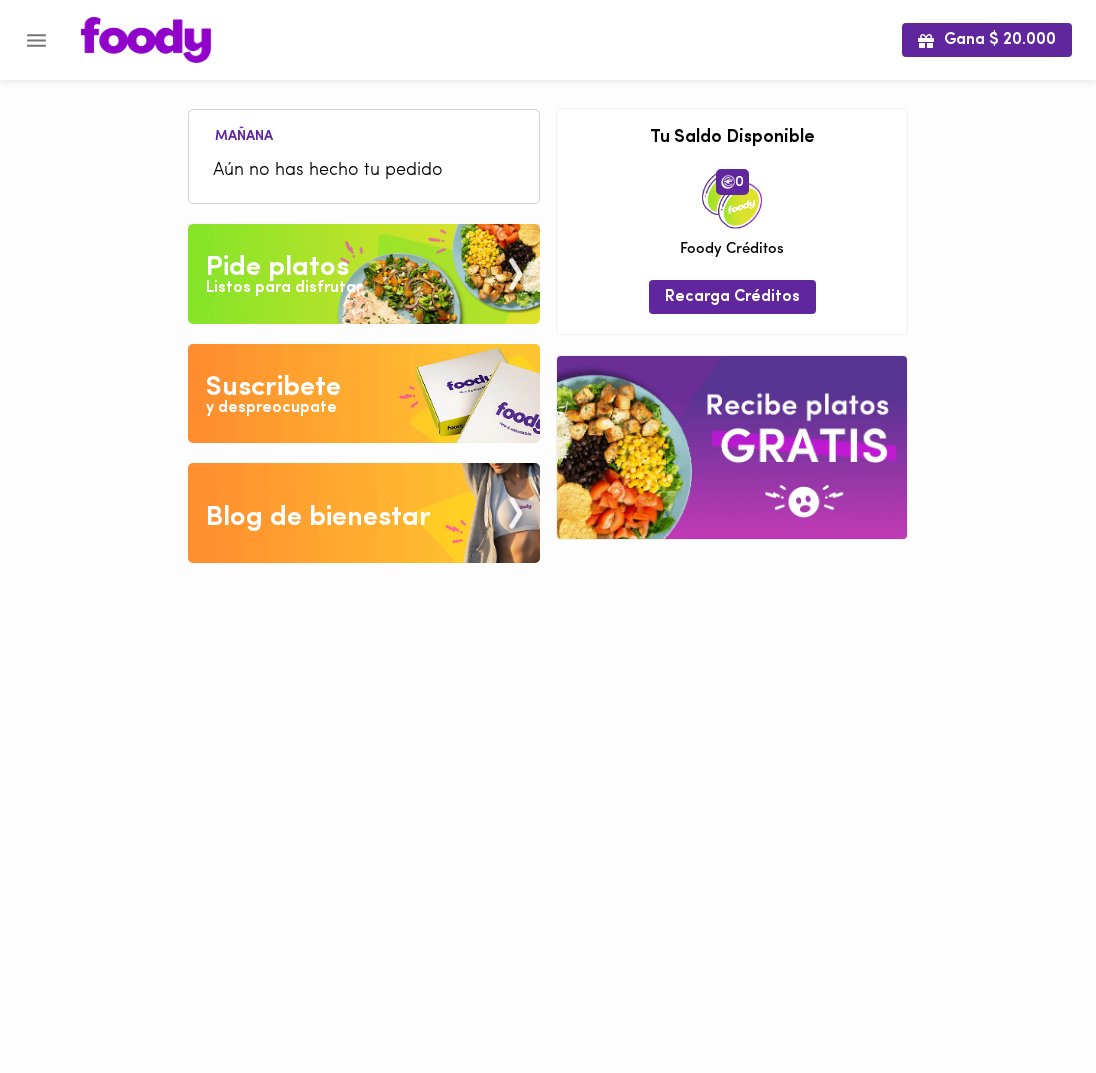 click 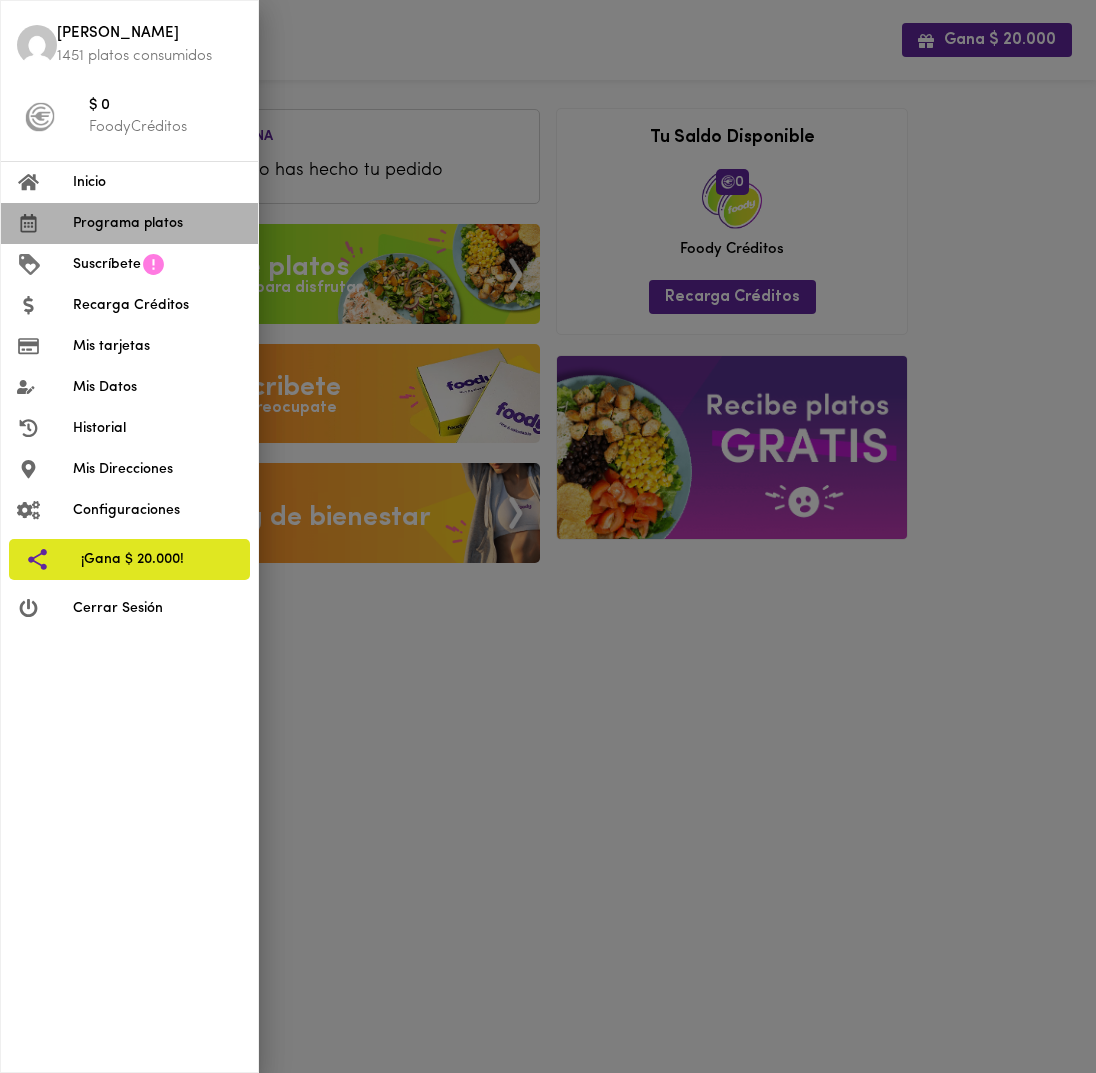 click on "Programa platos" at bounding box center [157, 223] 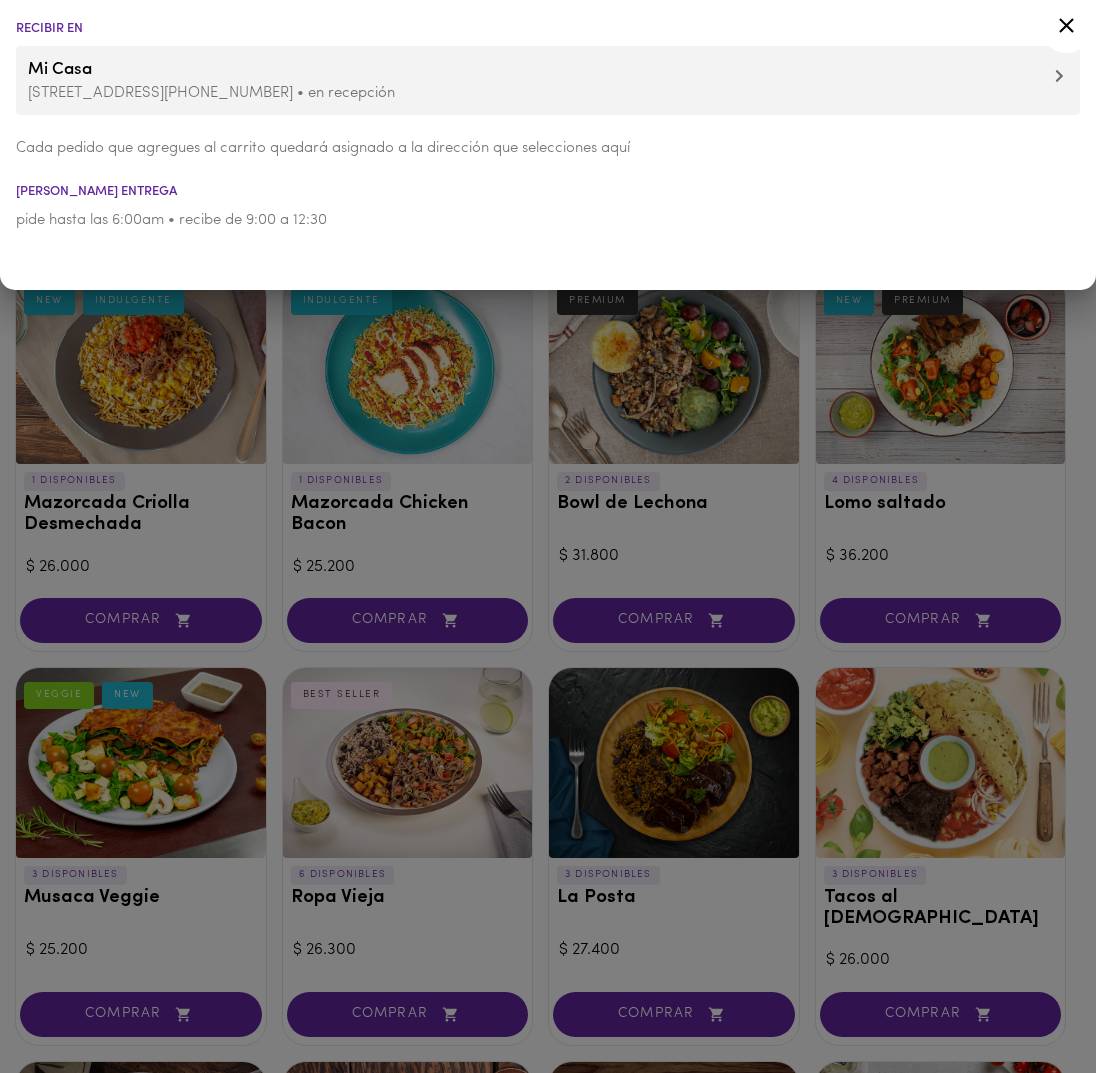 click at bounding box center (548, 536) 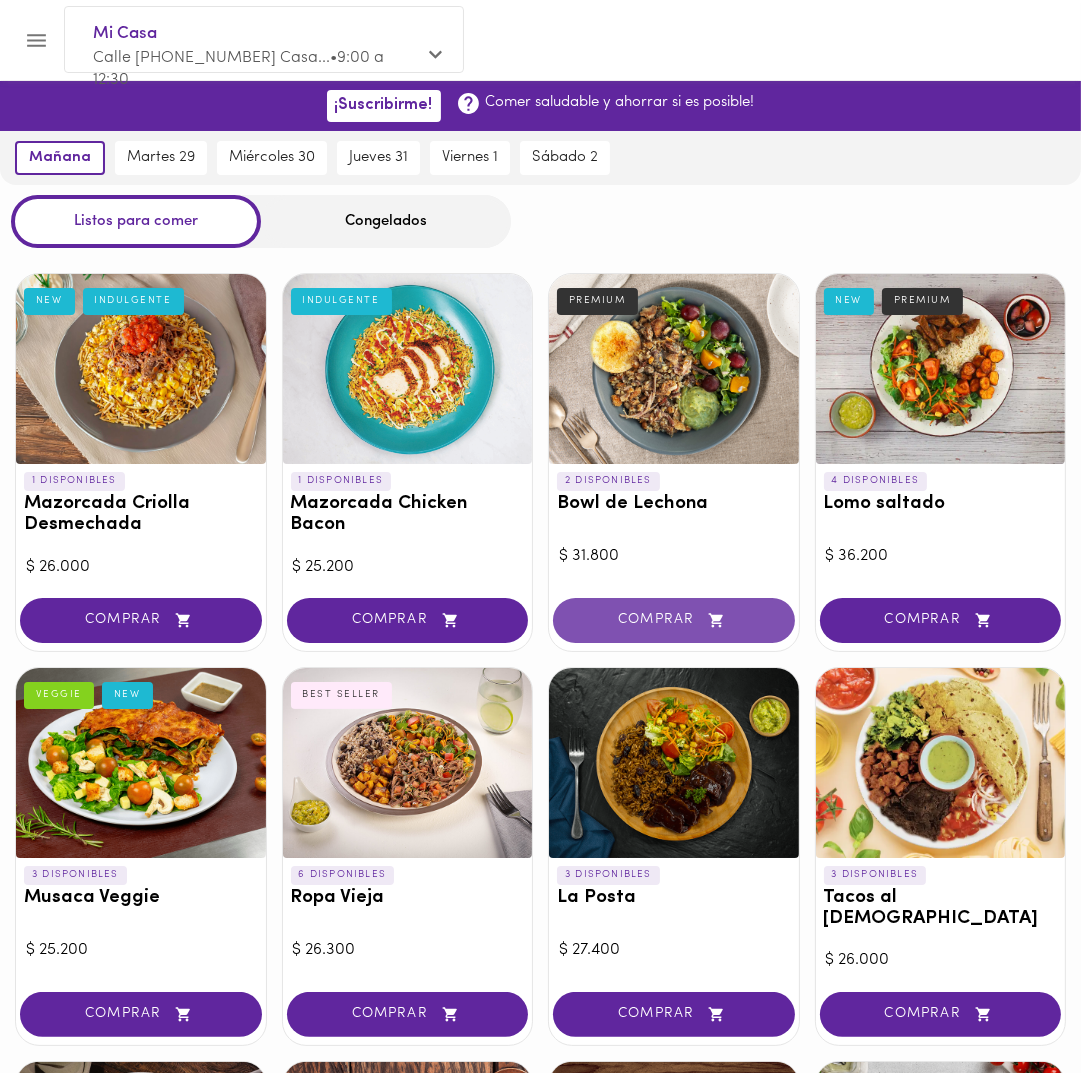 click on "COMPRAR" at bounding box center (674, 620) 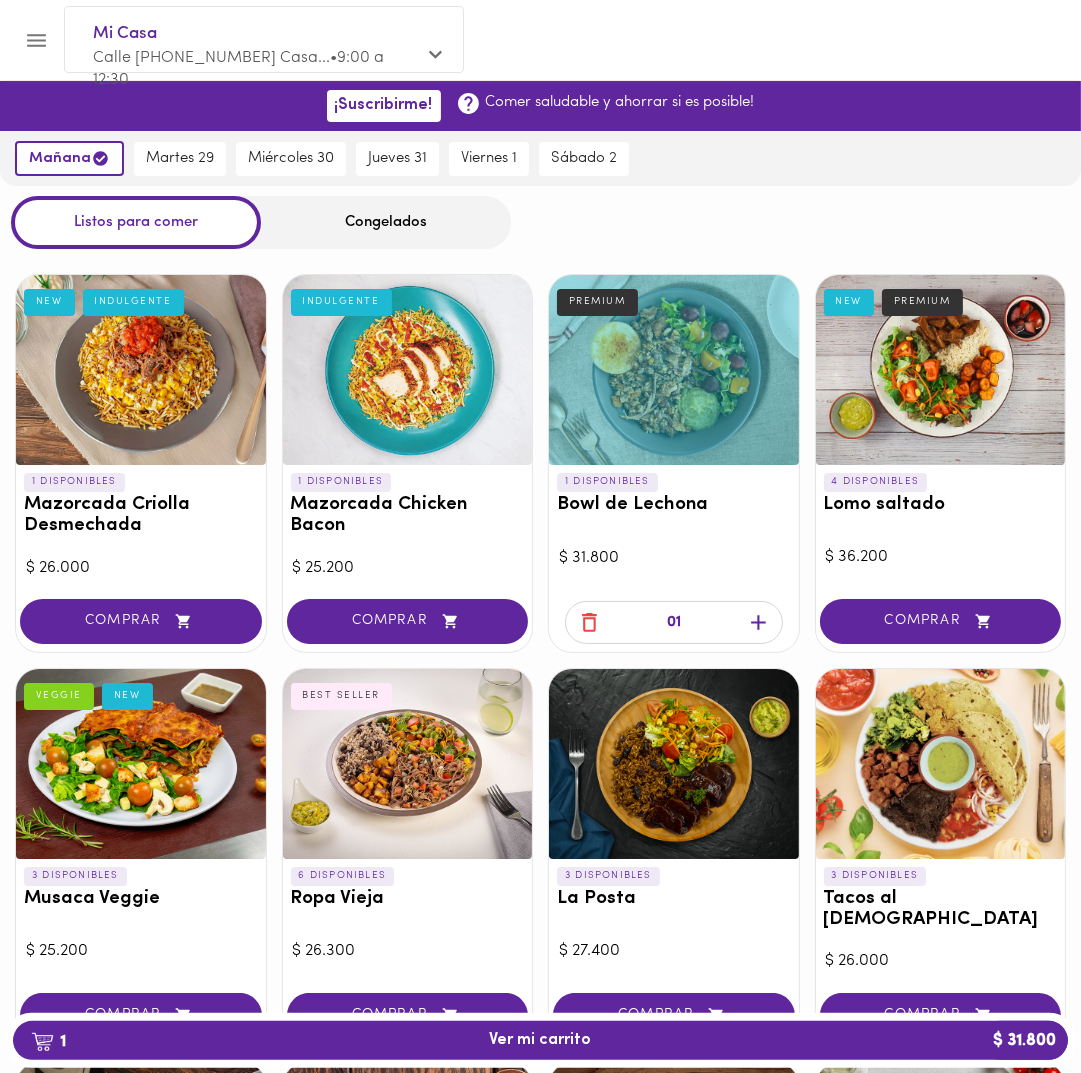 click 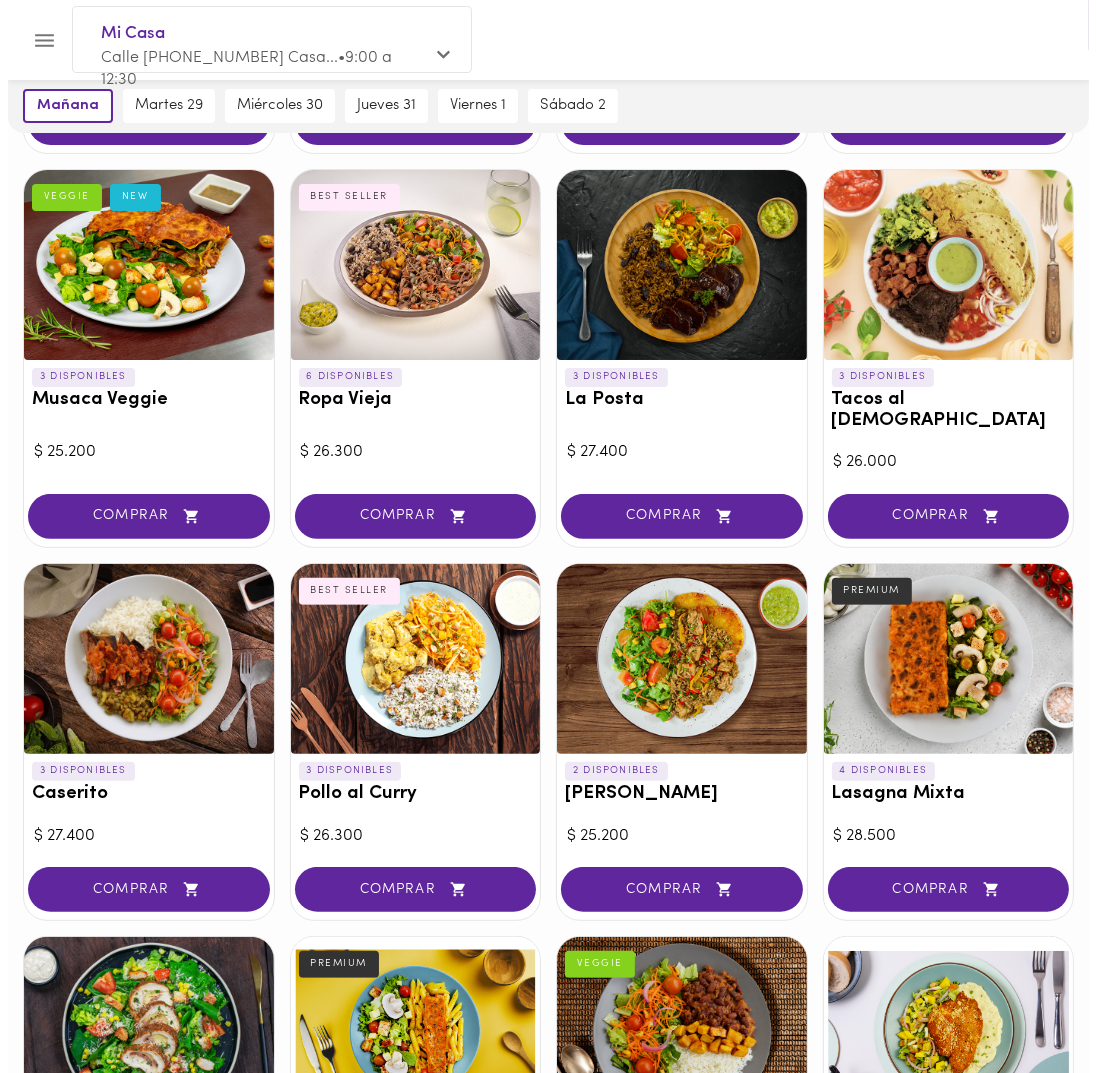 scroll, scrollTop: 500, scrollLeft: 0, axis: vertical 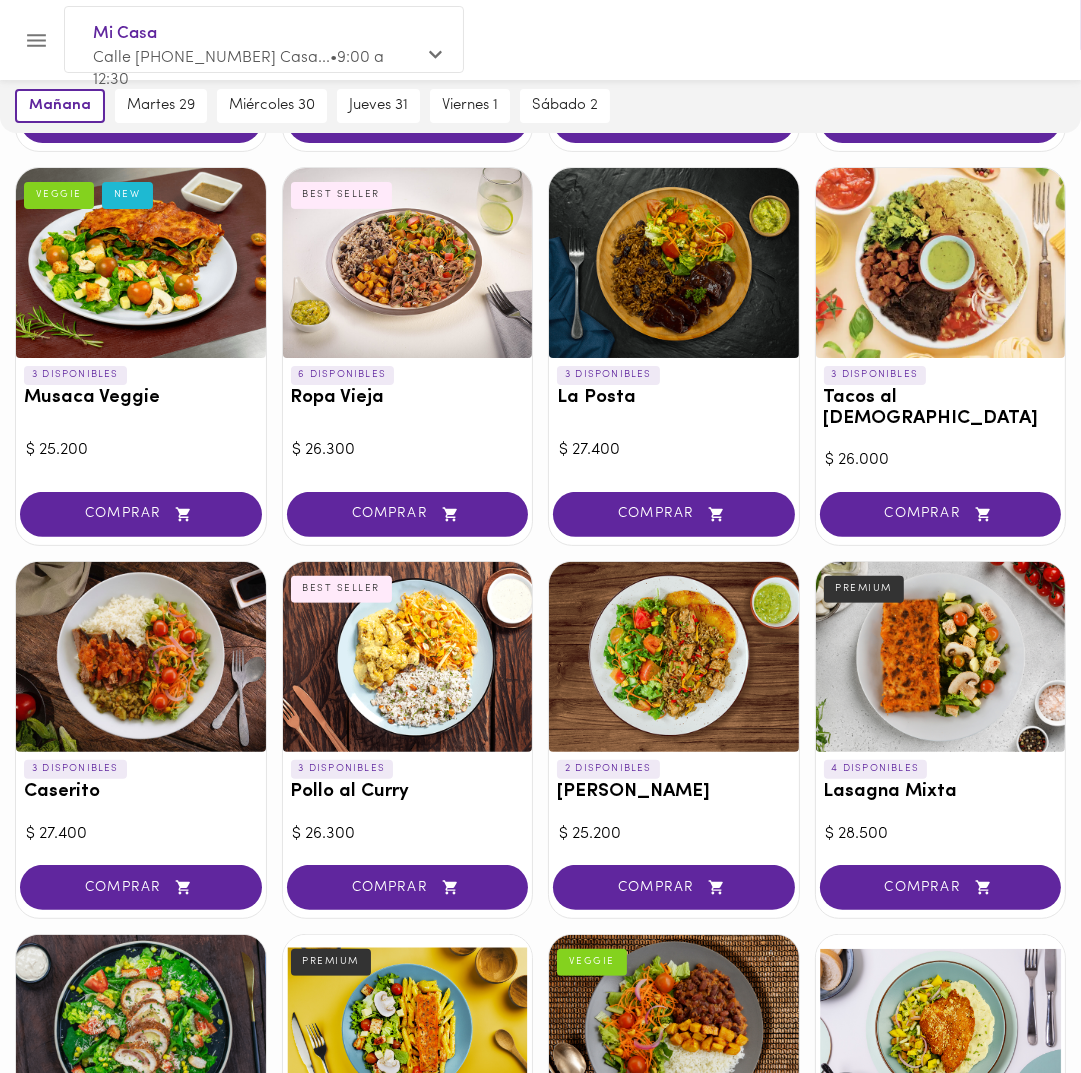 click on "COMPRAR" at bounding box center [408, 889] 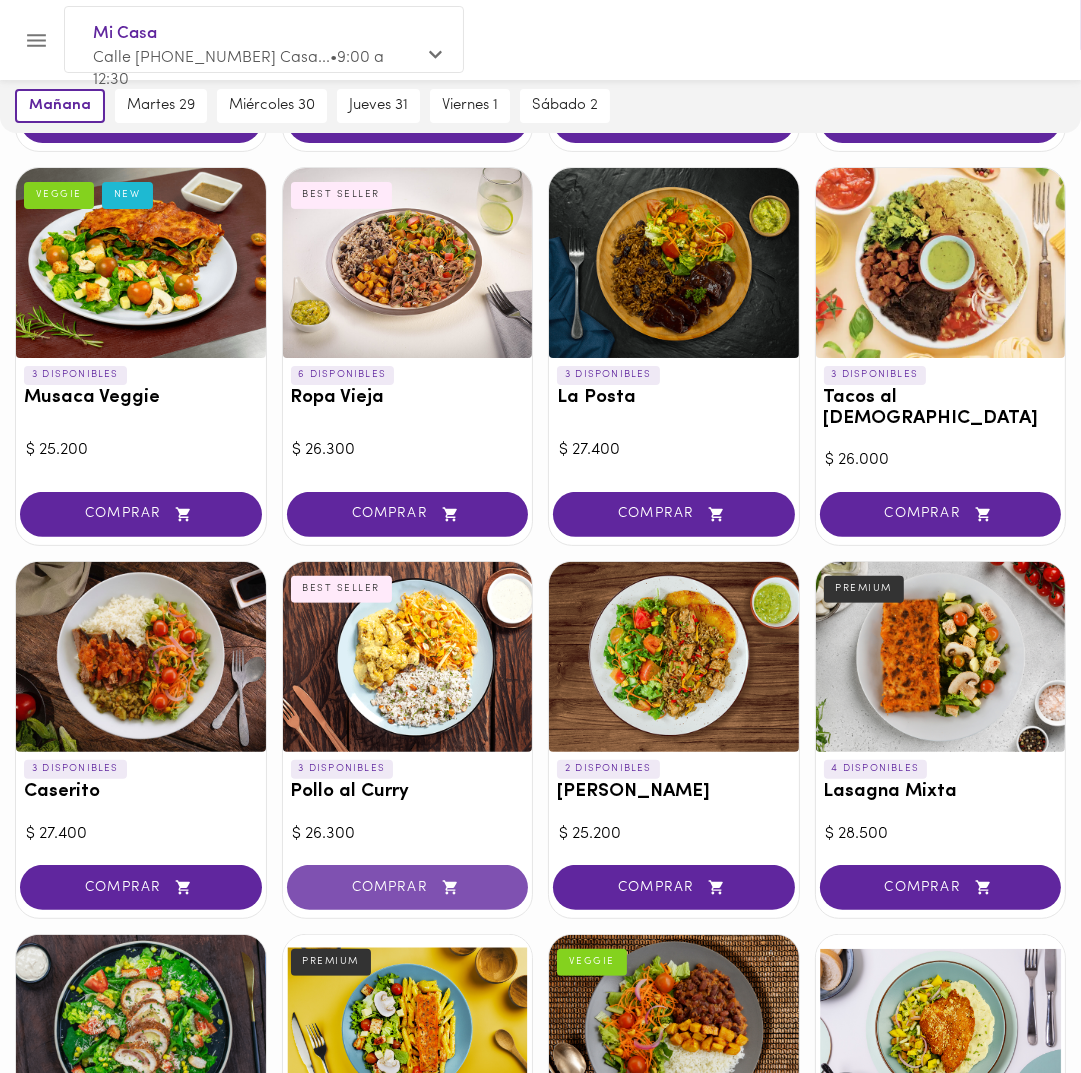 click on "COMPRAR" at bounding box center (408, 887) 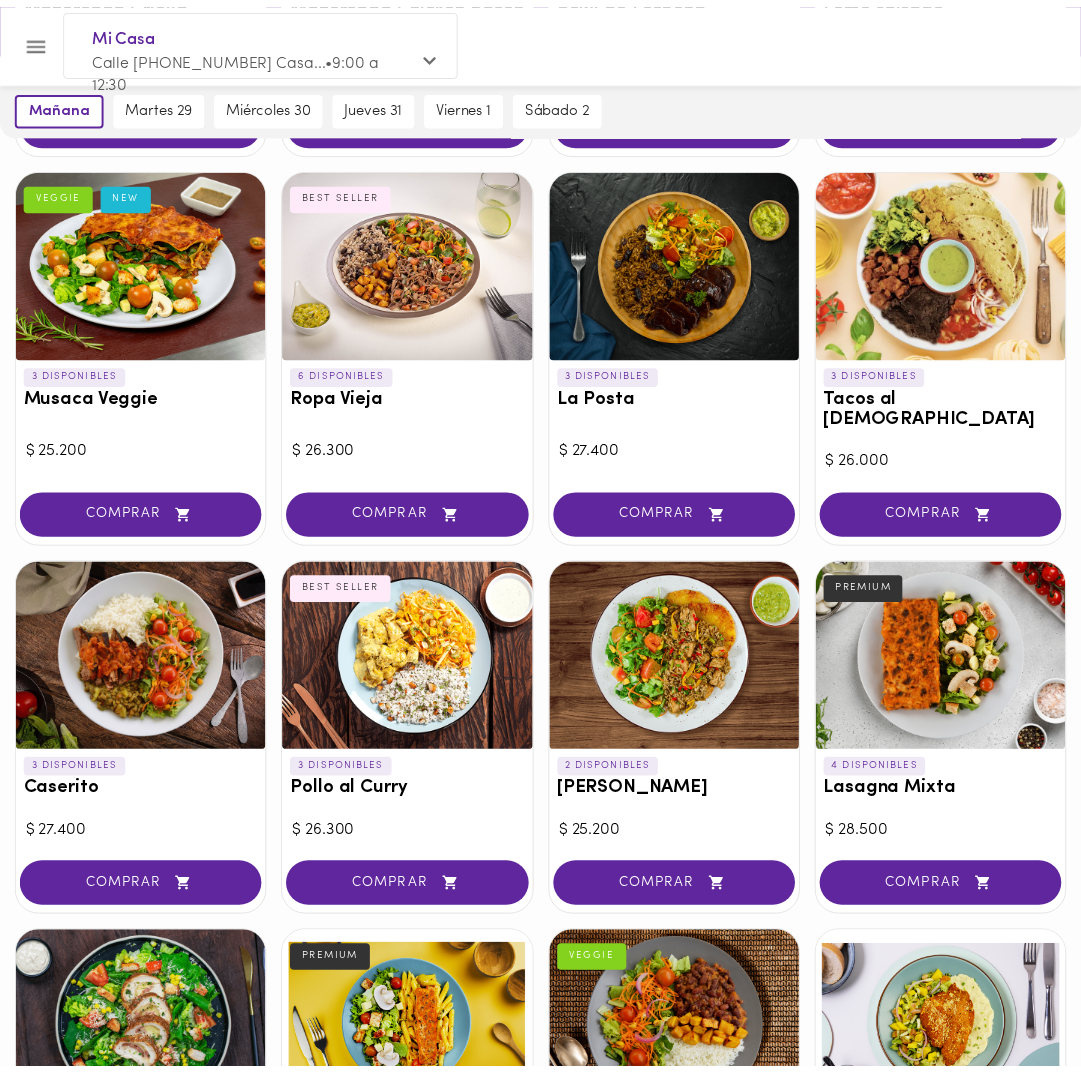 scroll, scrollTop: 500, scrollLeft: 0, axis: vertical 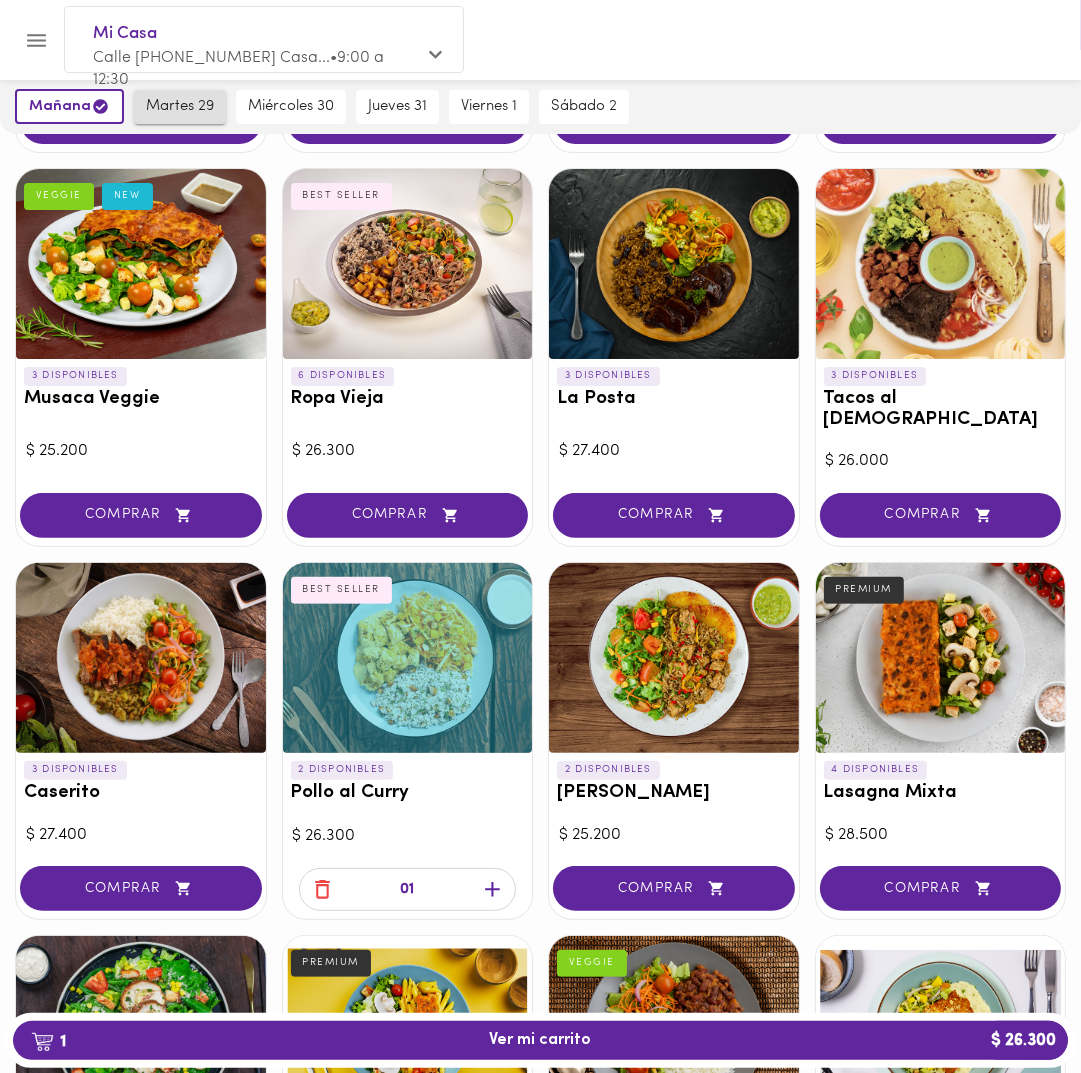 click on "martes 29" at bounding box center (180, 107) 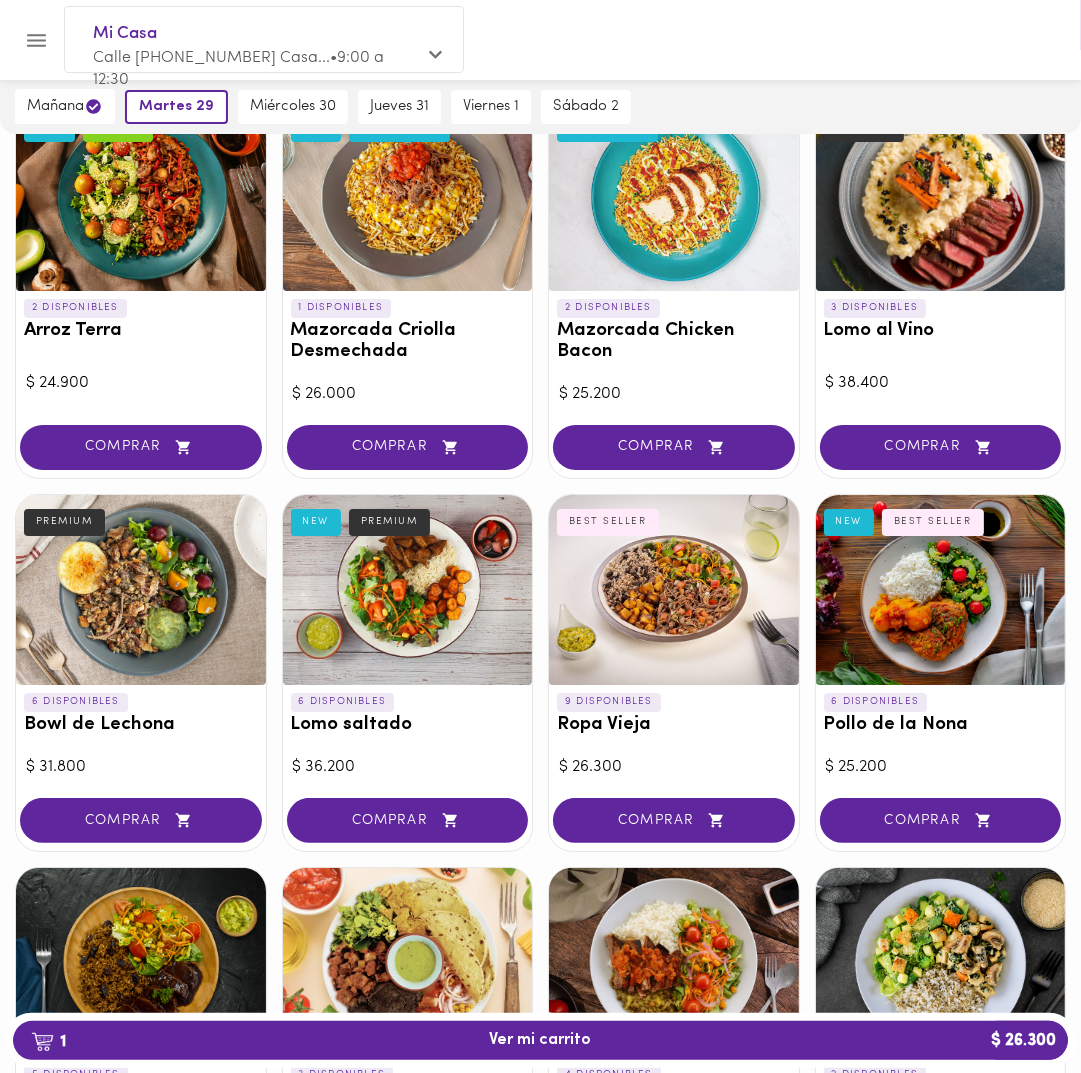 scroll, scrollTop: 0, scrollLeft: 0, axis: both 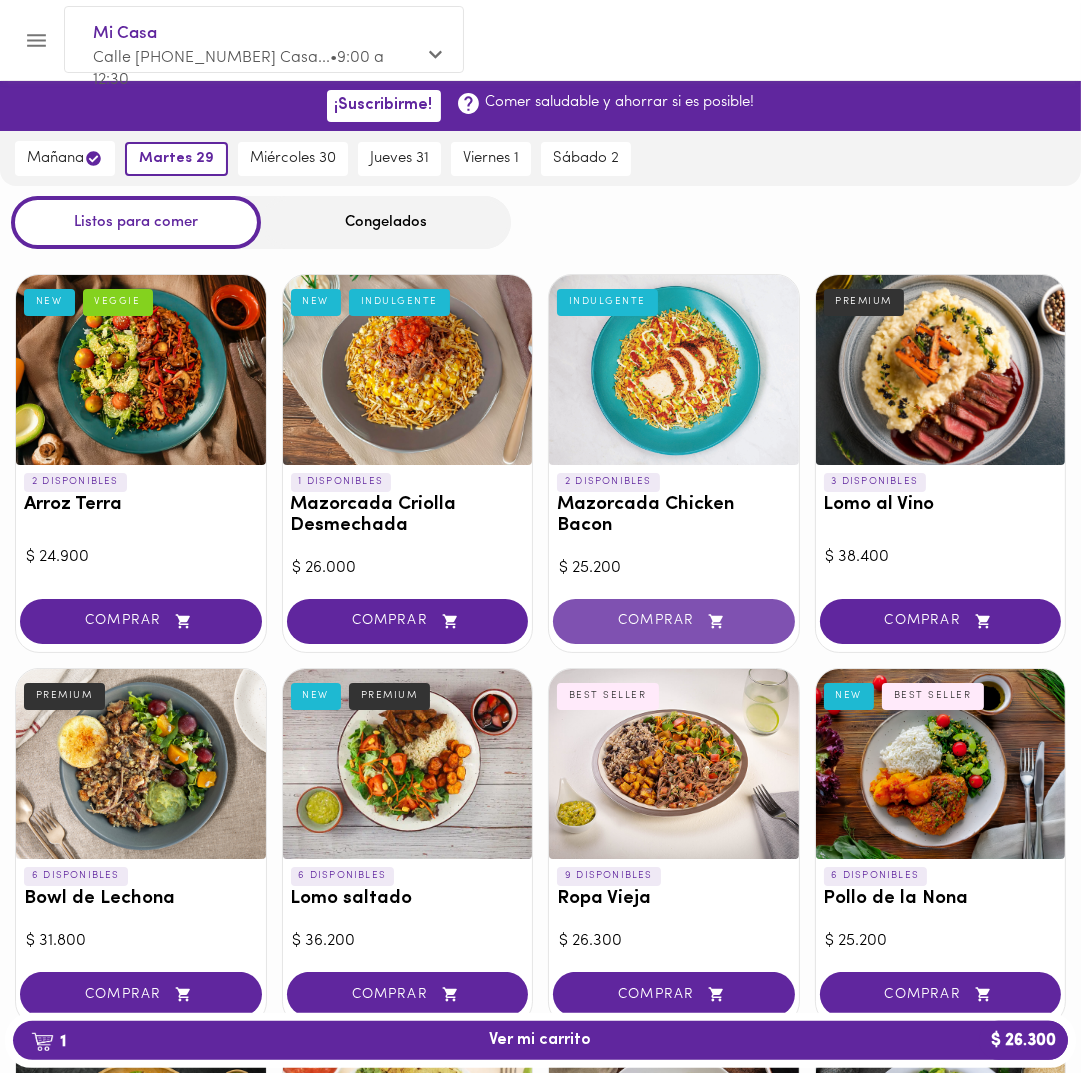 click on "COMPRAR" at bounding box center [674, 621] 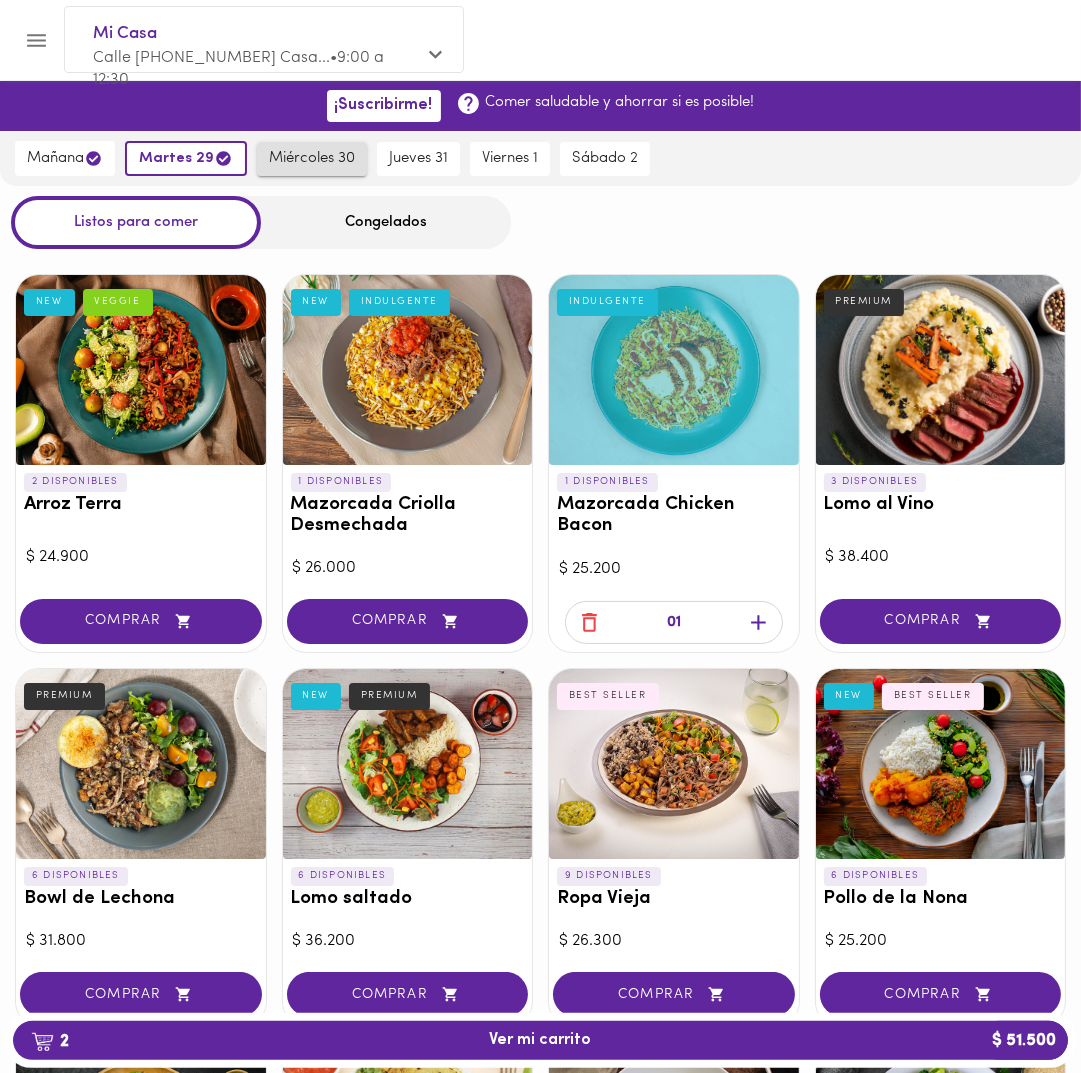 click on "miércoles 30" at bounding box center (312, 159) 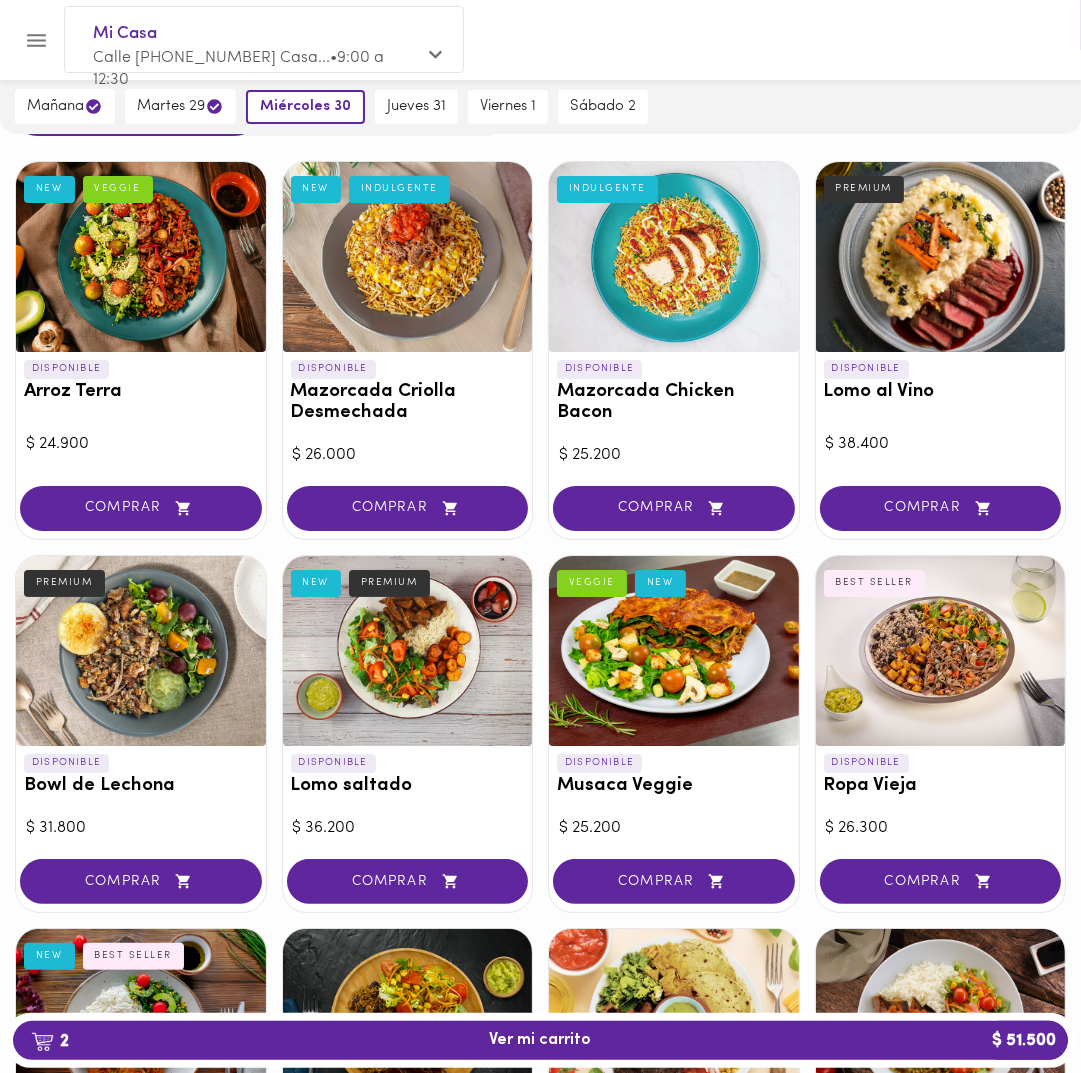 scroll, scrollTop: 200, scrollLeft: 0, axis: vertical 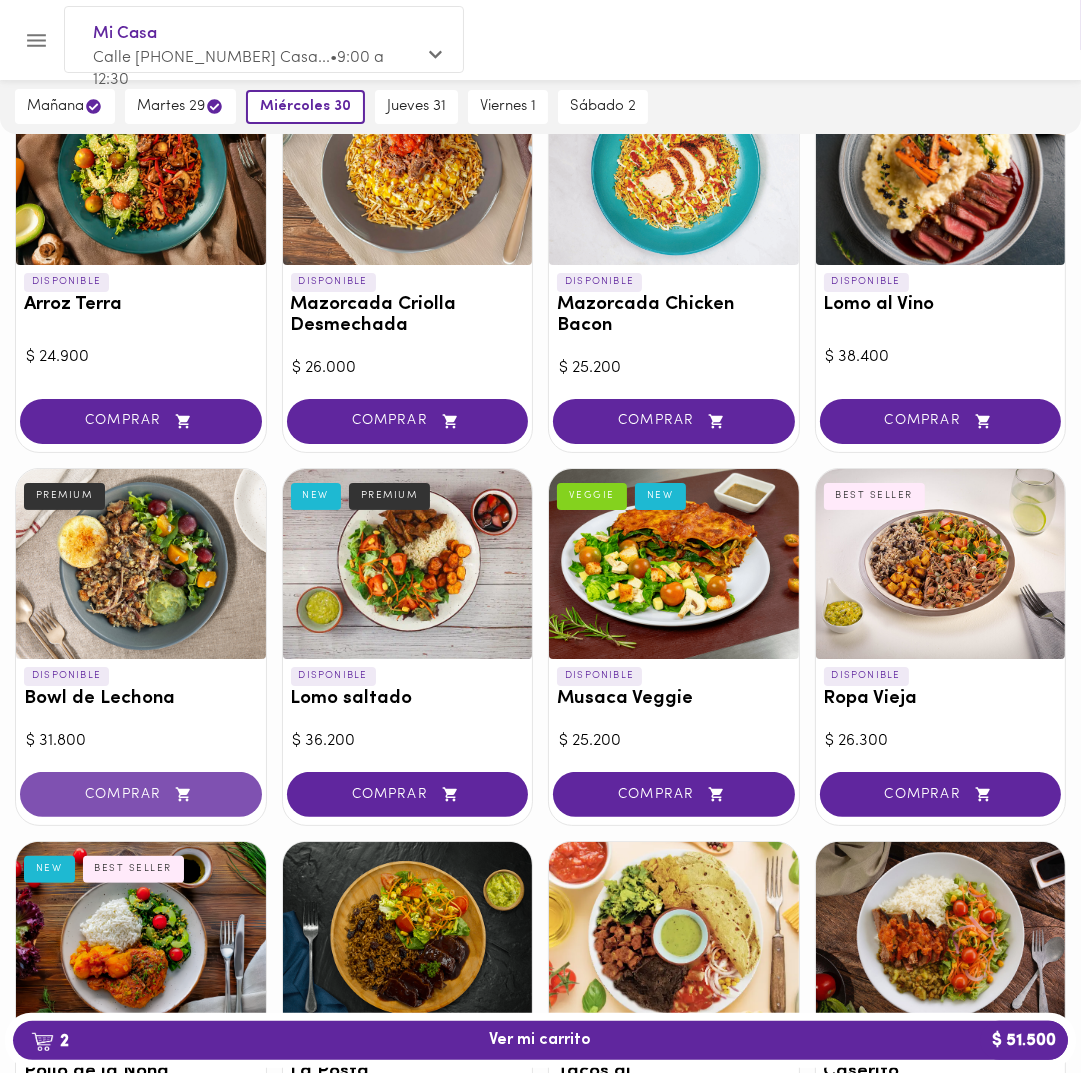 click 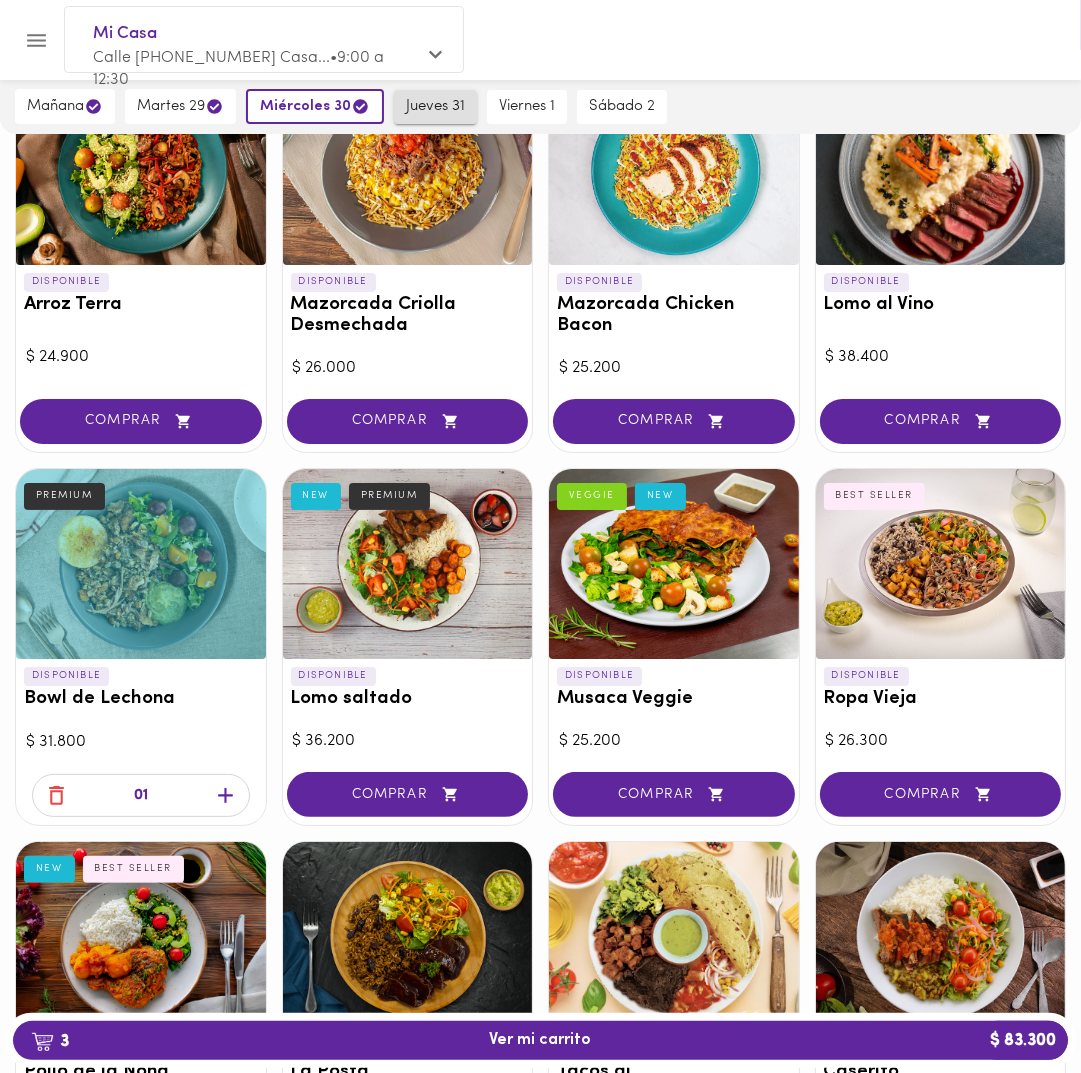click on "jueves 31" at bounding box center (435, 107) 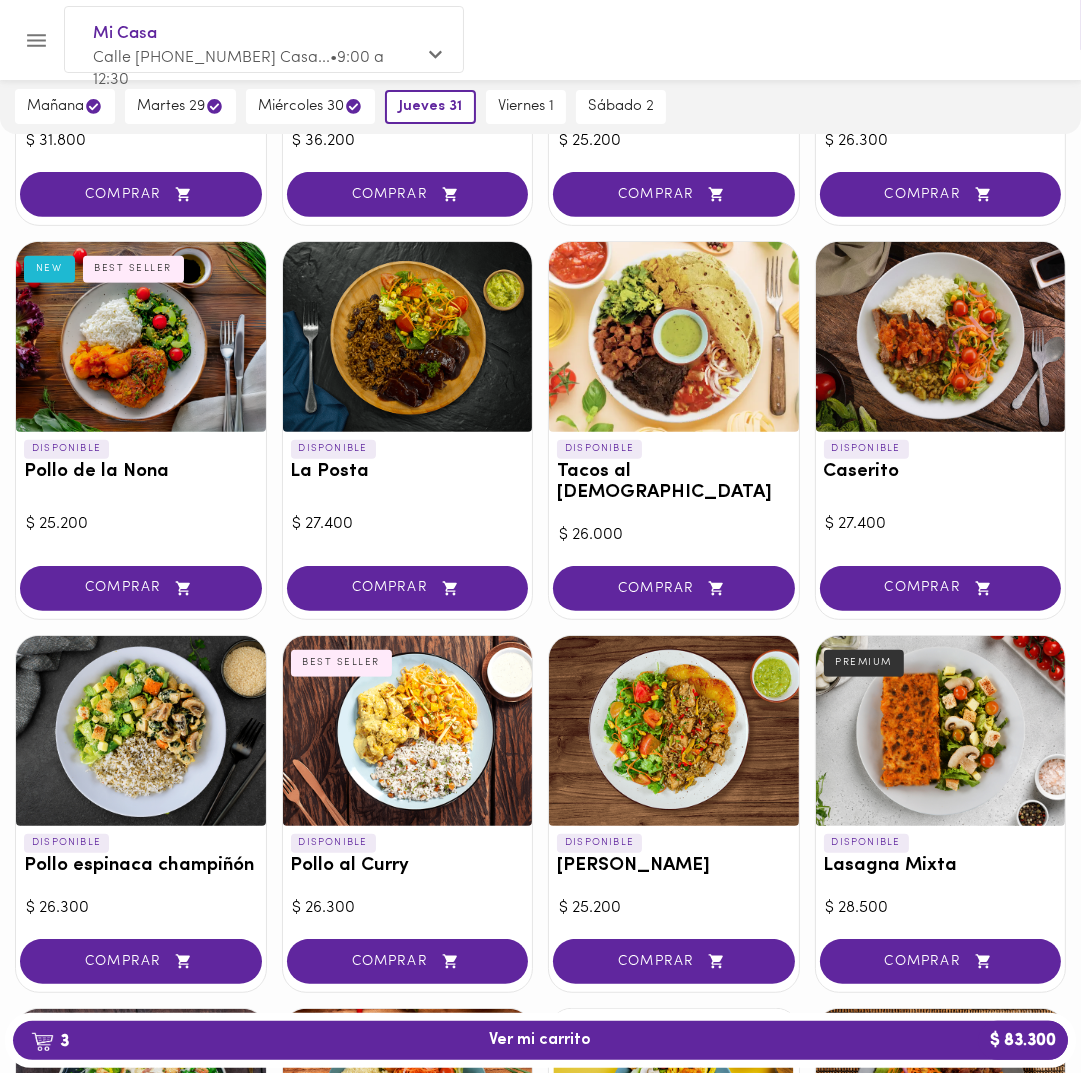 scroll, scrollTop: 900, scrollLeft: 0, axis: vertical 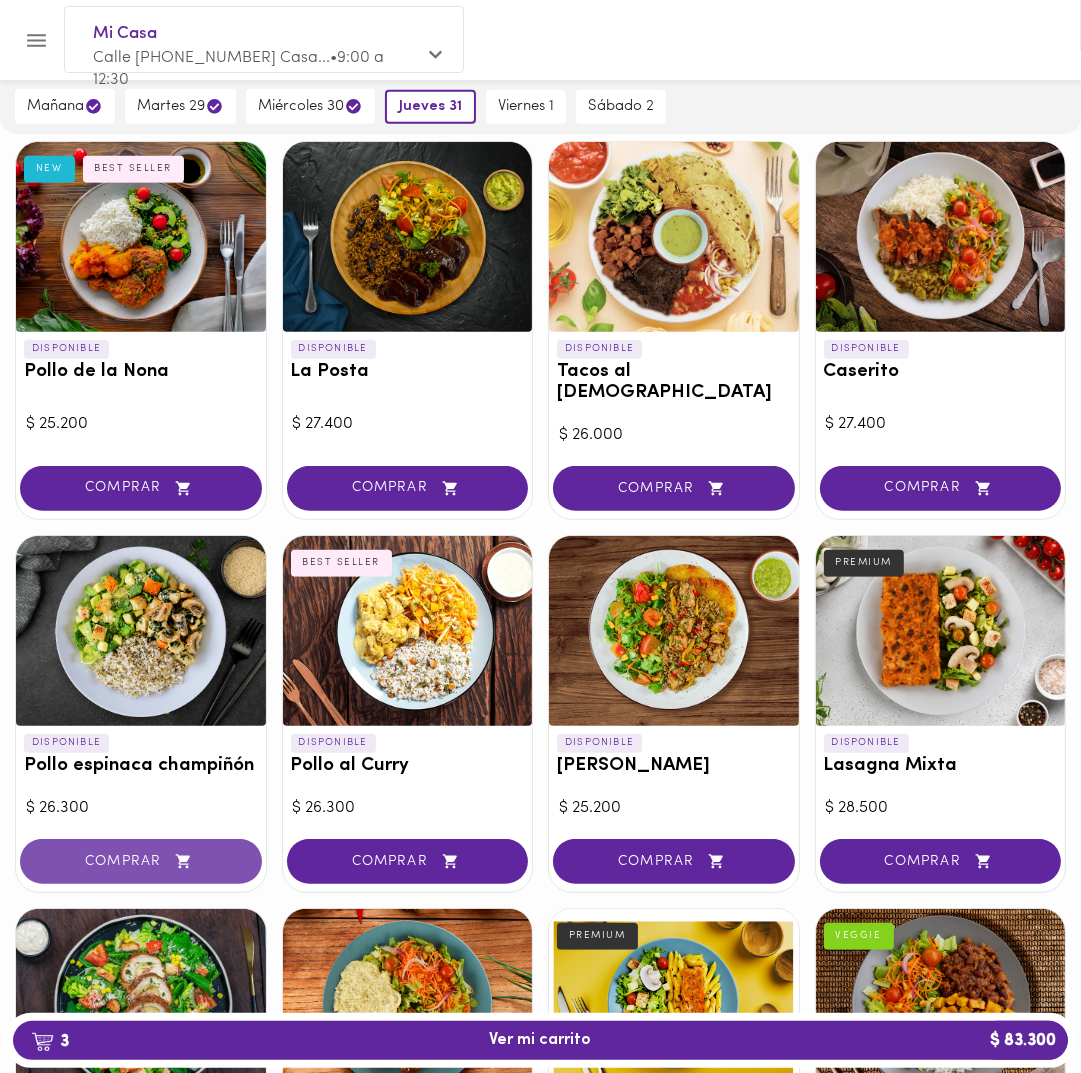 click on "COMPRAR" at bounding box center [141, 861] 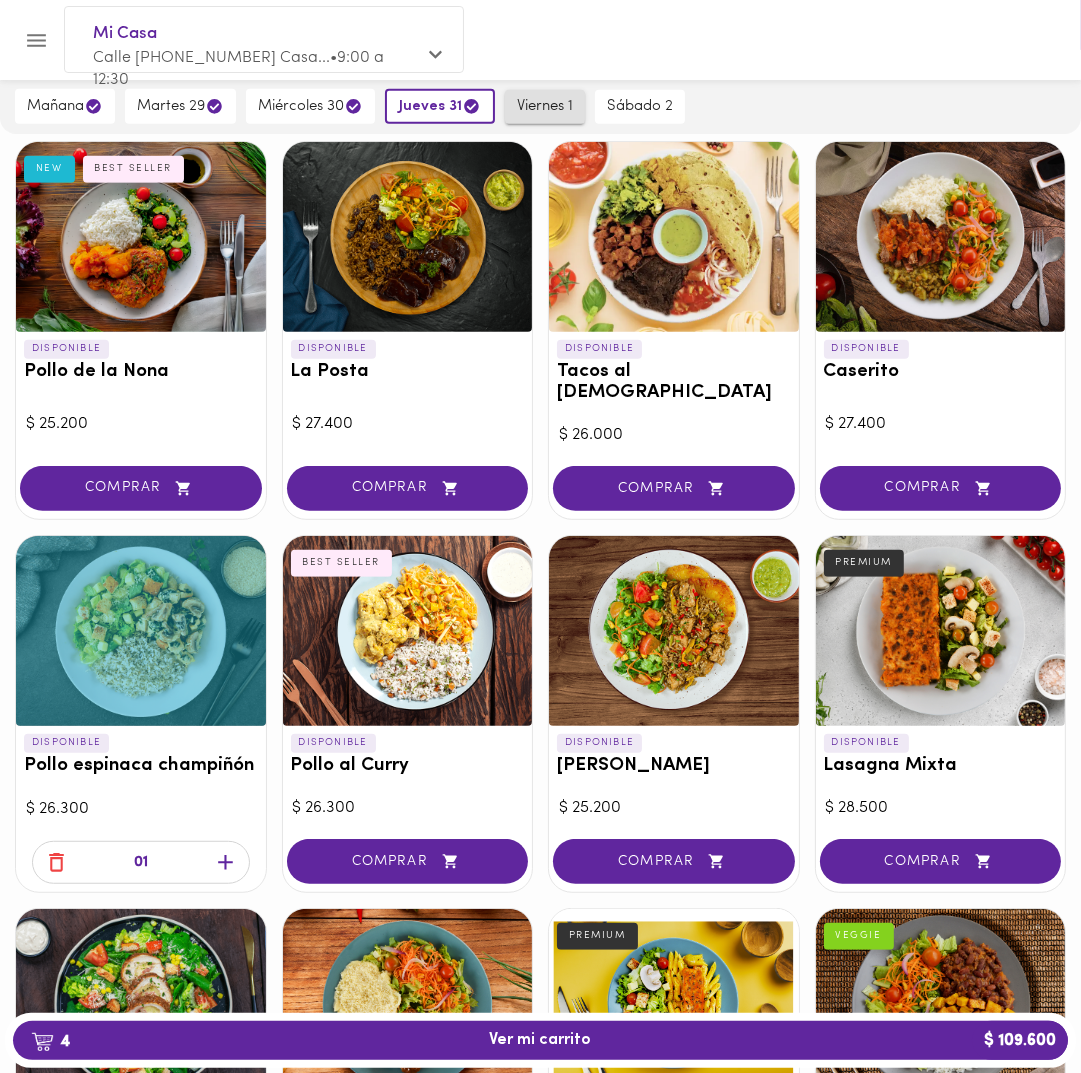 click on "viernes 1" at bounding box center (545, 107) 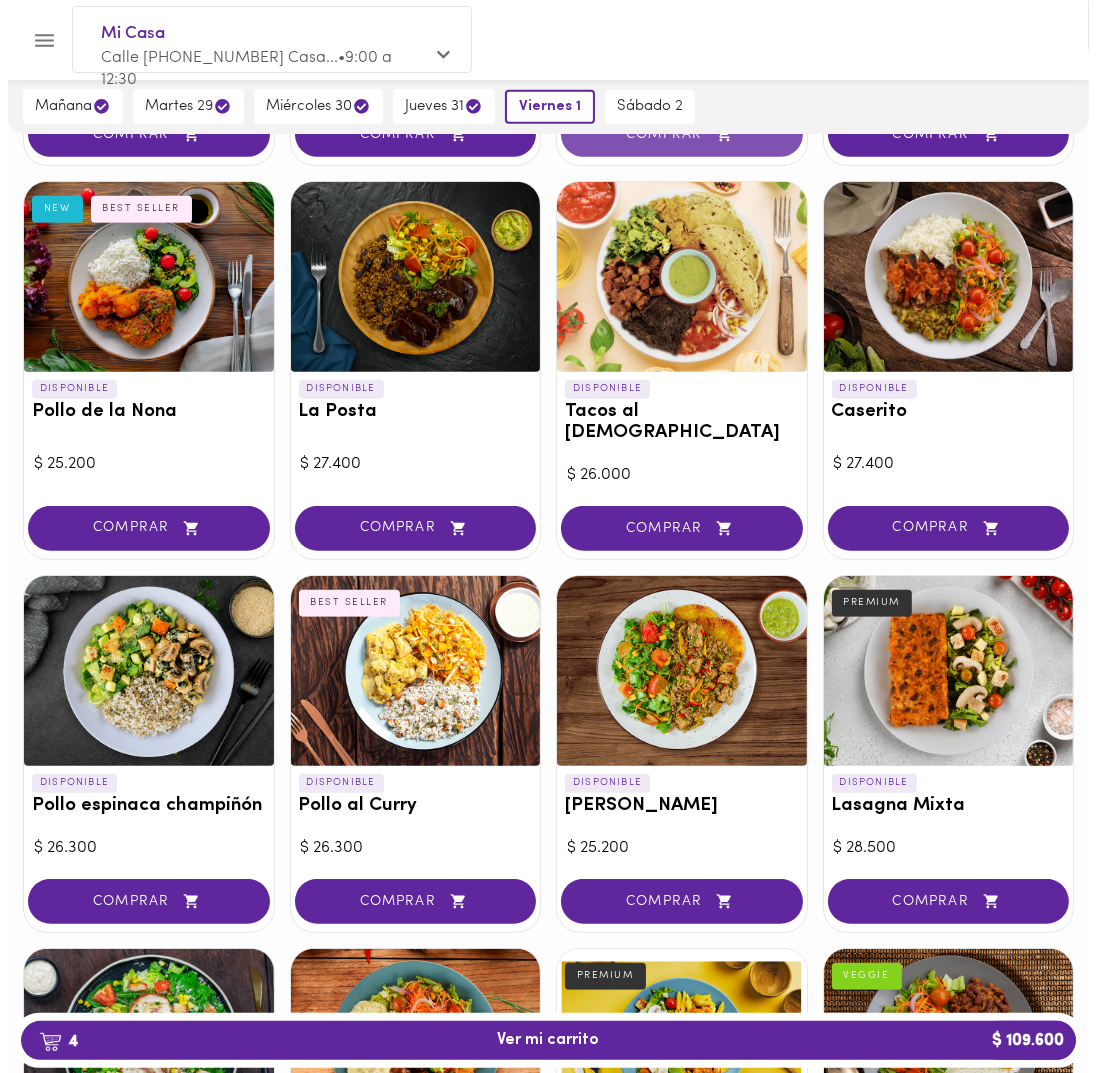scroll, scrollTop: 900, scrollLeft: 0, axis: vertical 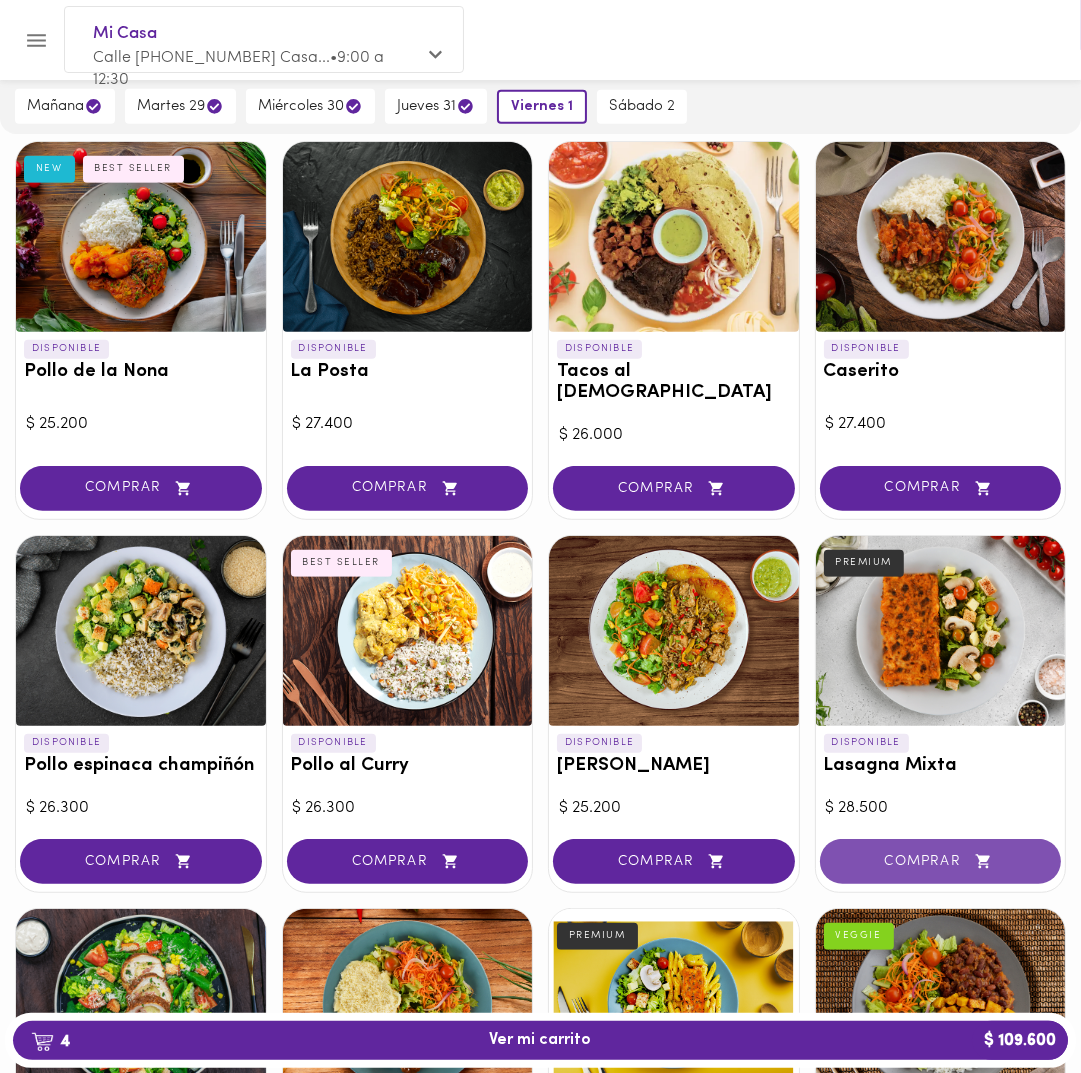 click on "COMPRAR" at bounding box center [941, 861] 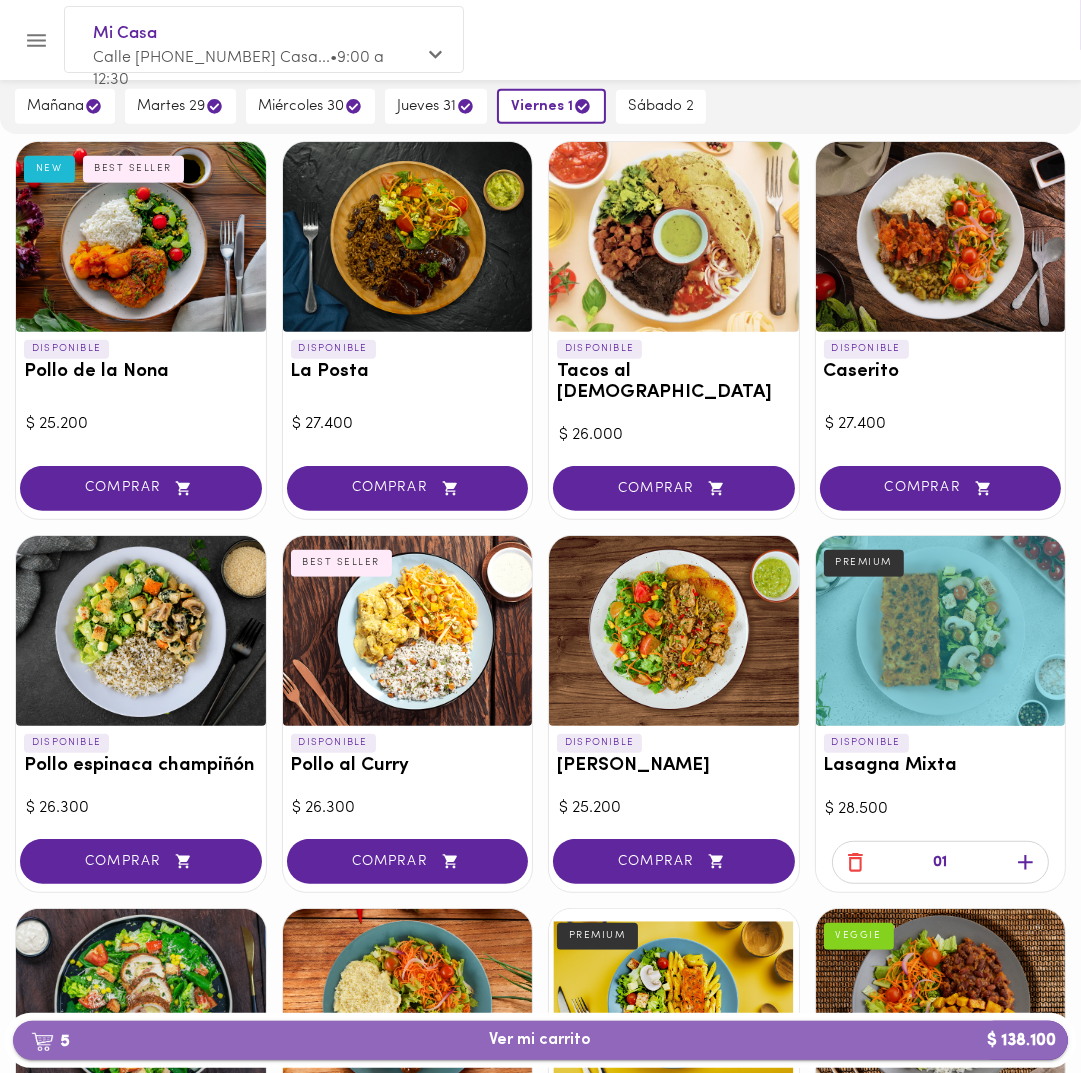 click on "5 Ver mi carrito $ 138.100" at bounding box center (541, 1040) 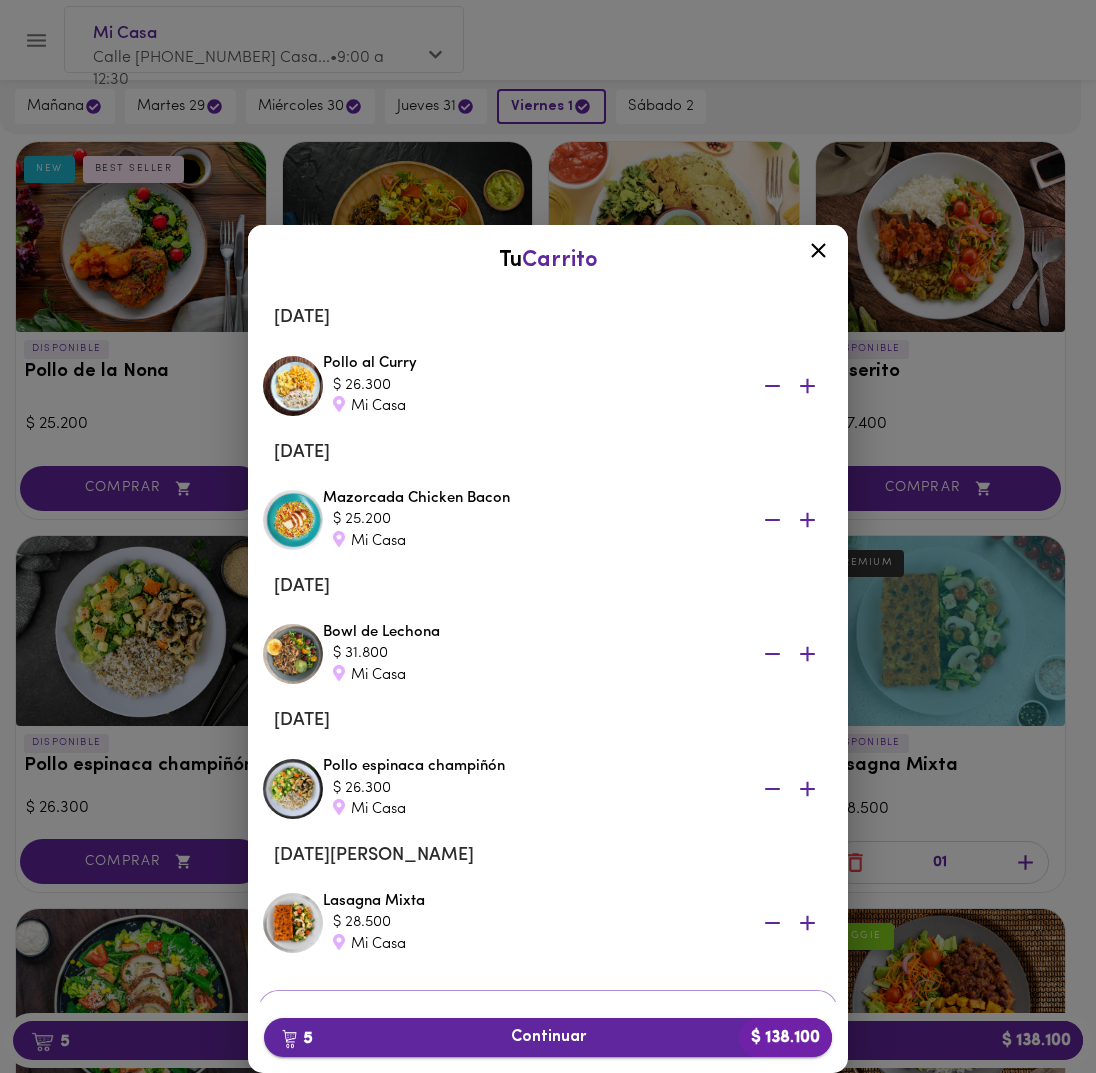 click on "5 Continuar $ 138.100" at bounding box center (548, 1037) 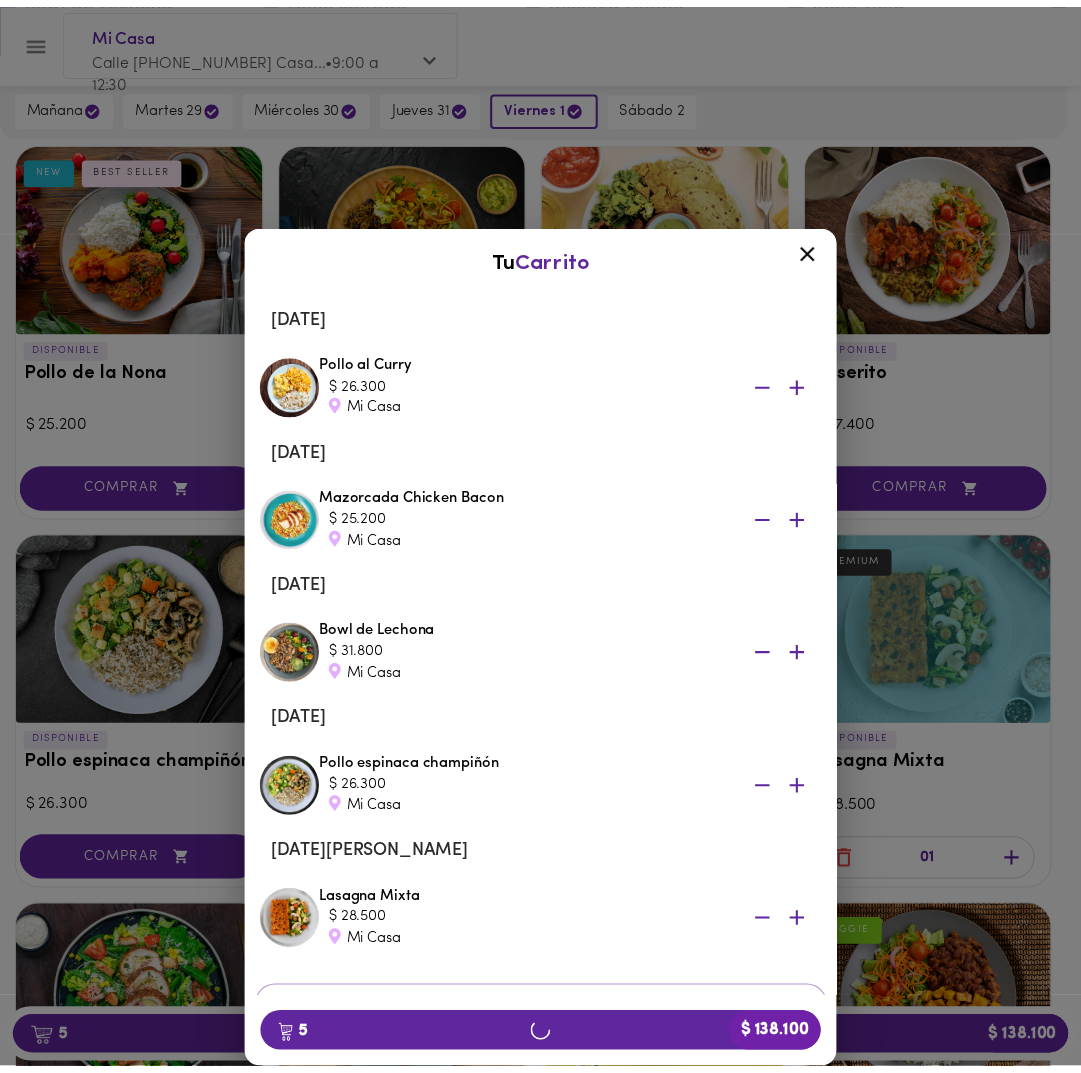 scroll, scrollTop: 0, scrollLeft: 0, axis: both 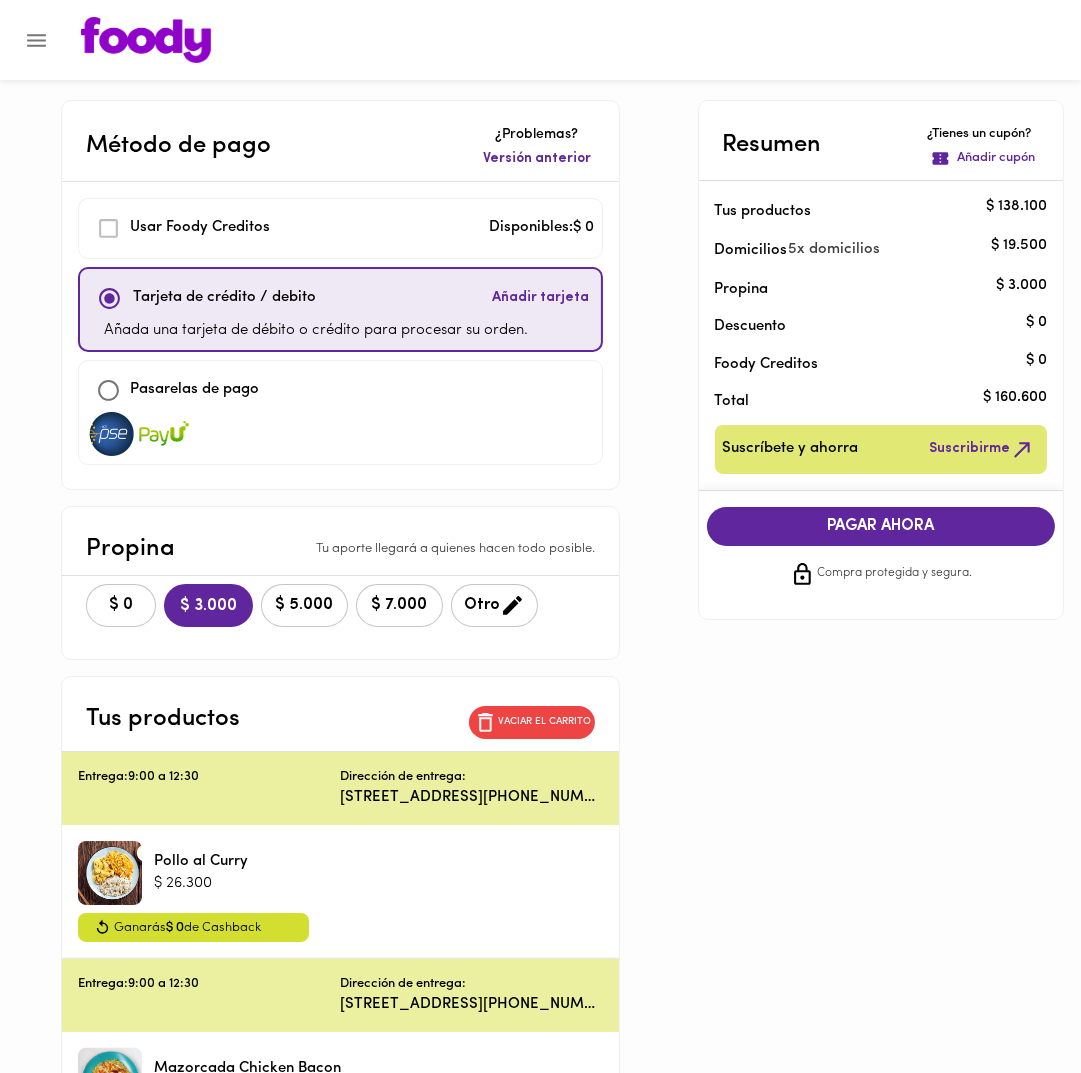 click on "Pasarelas de pago" at bounding box center [194, 390] 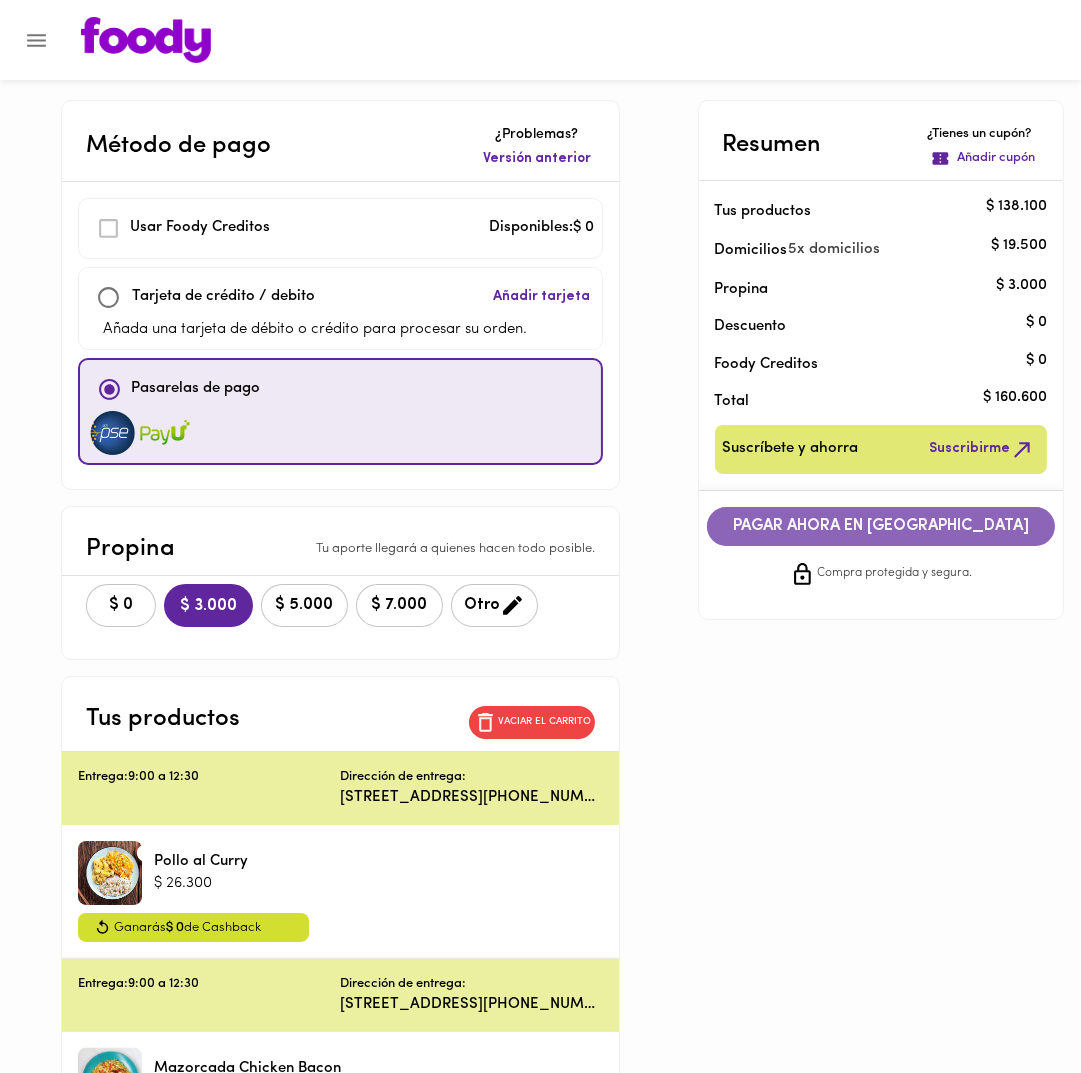 click on "PAGAR AHORA EN PASARELA" at bounding box center [881, 526] 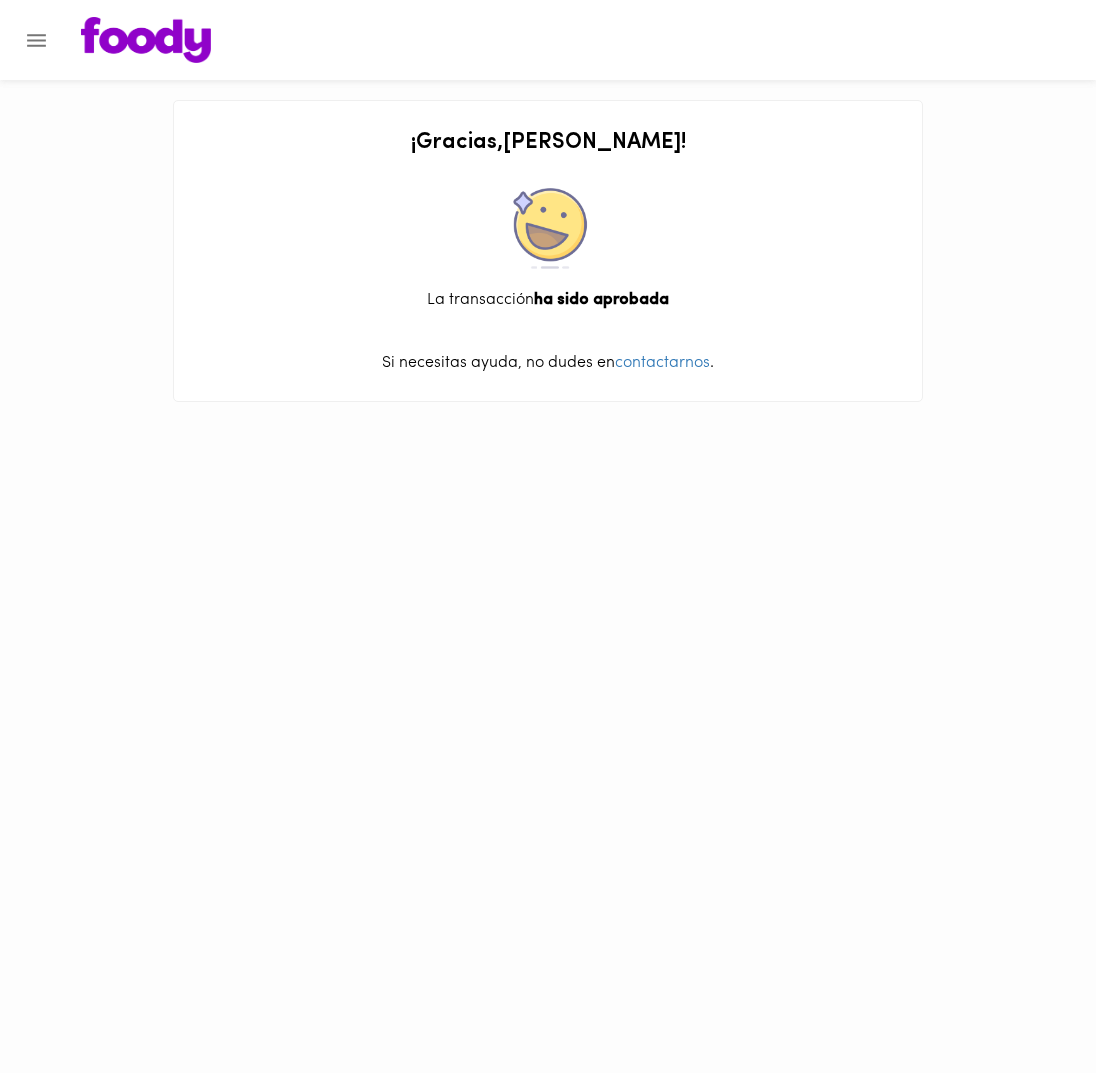 scroll, scrollTop: 0, scrollLeft: 0, axis: both 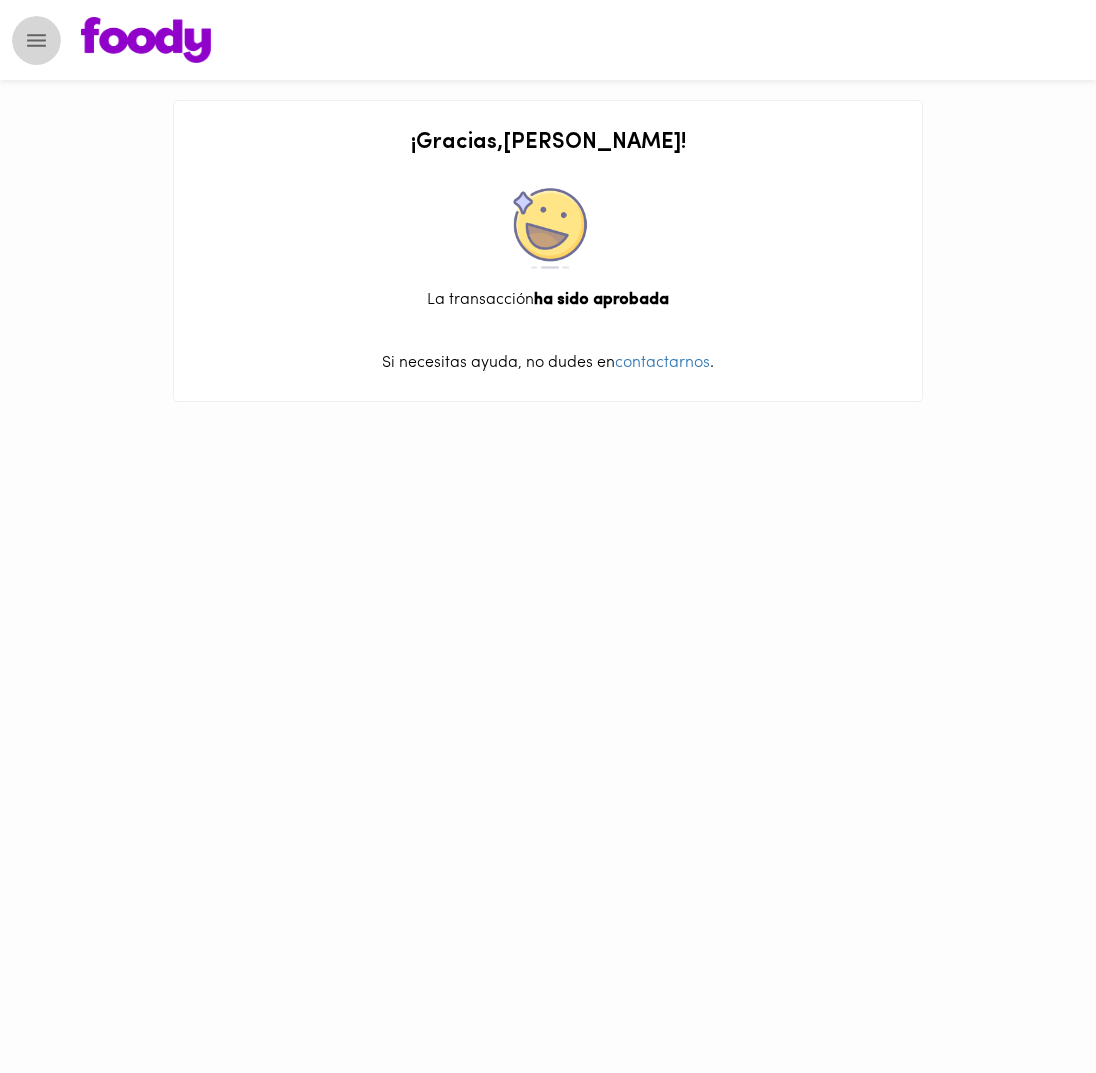 click 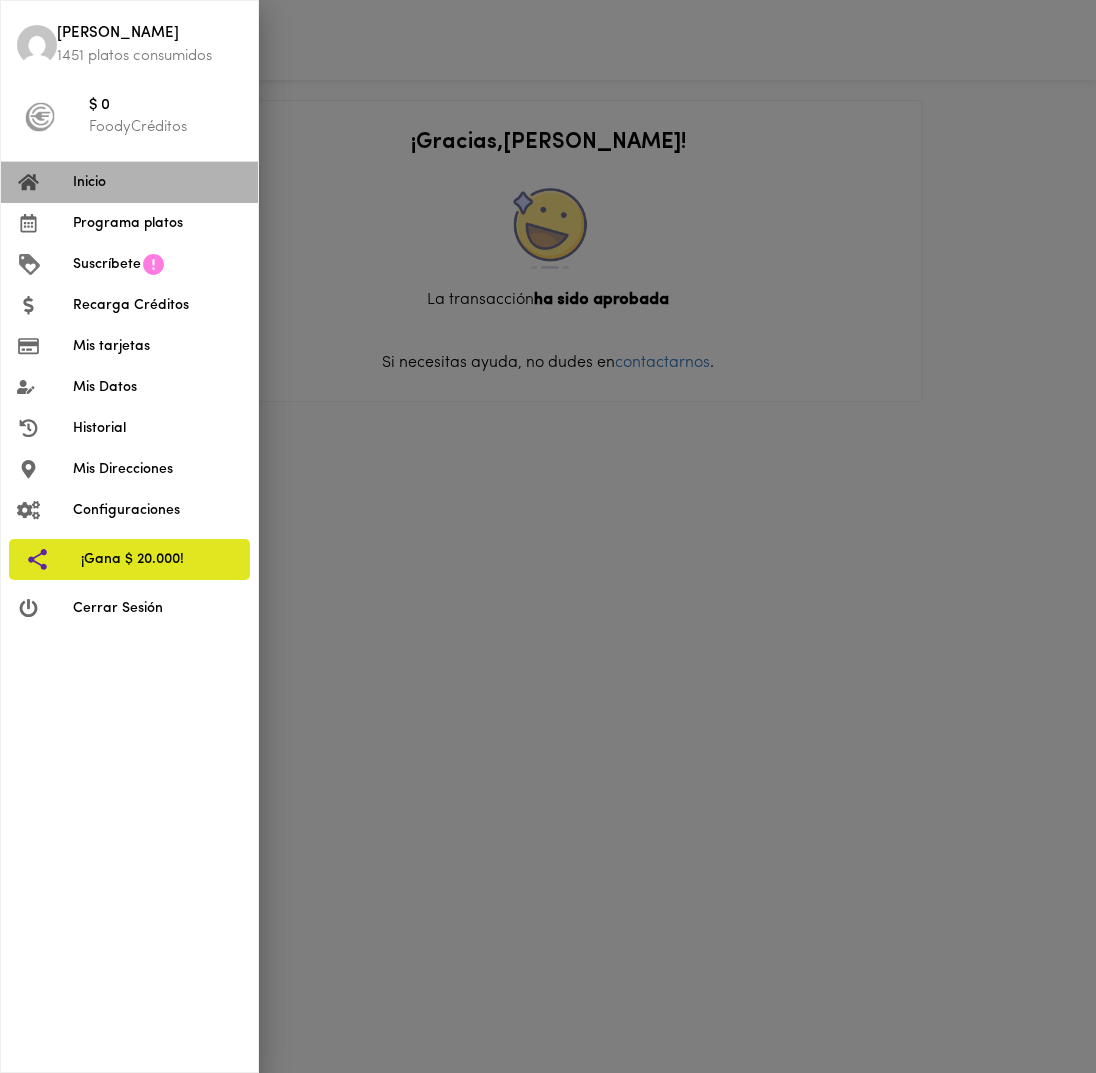 click on "Inicio" at bounding box center (157, 182) 